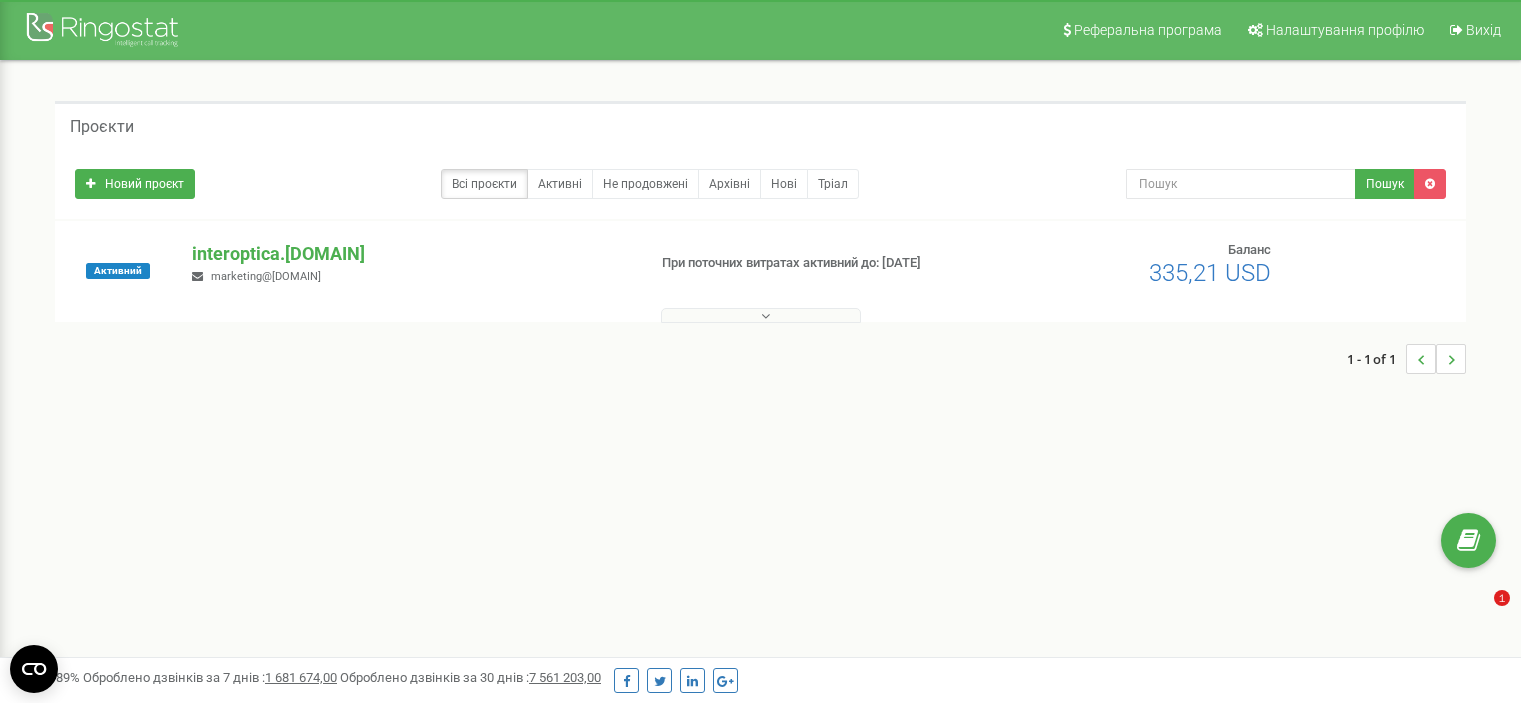 scroll, scrollTop: 0, scrollLeft: 0, axis: both 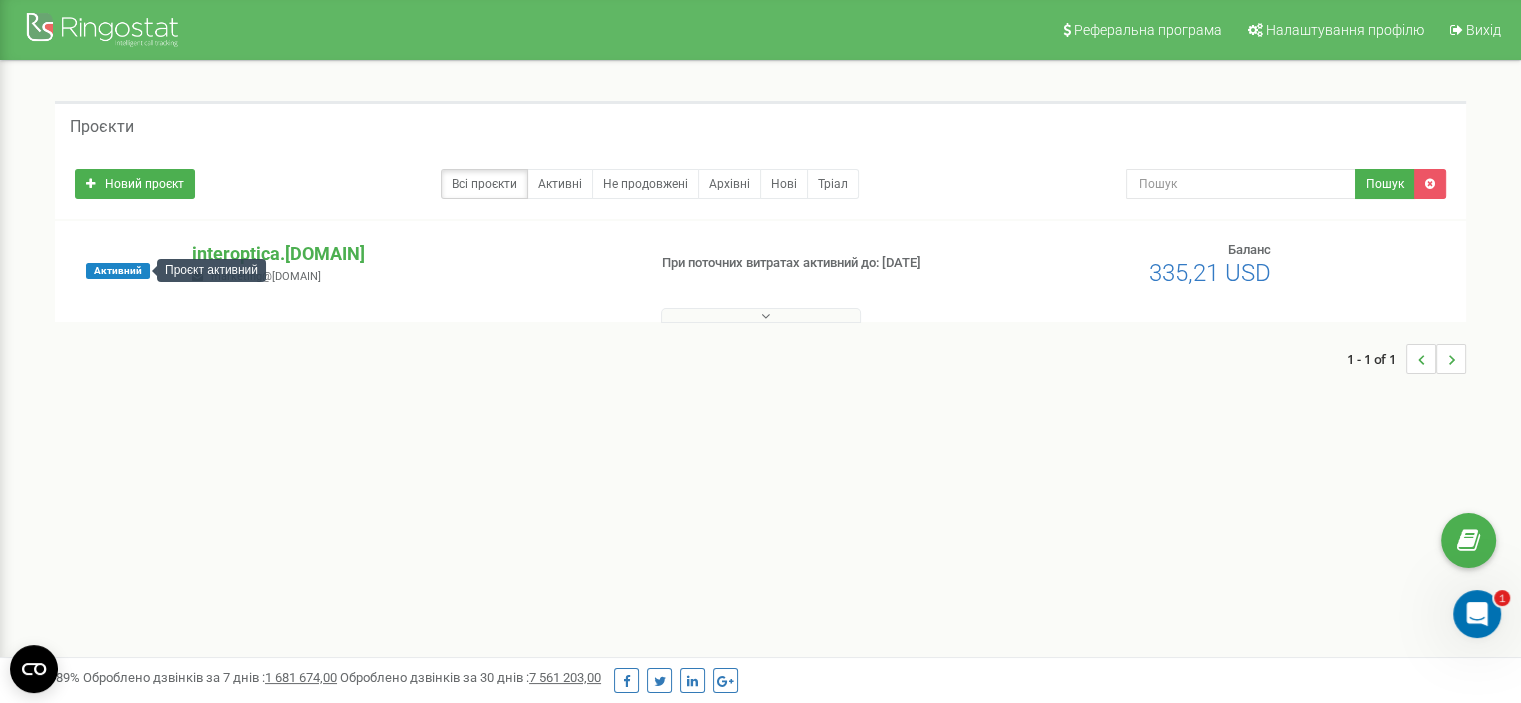click on "Активний" at bounding box center (118, 271) 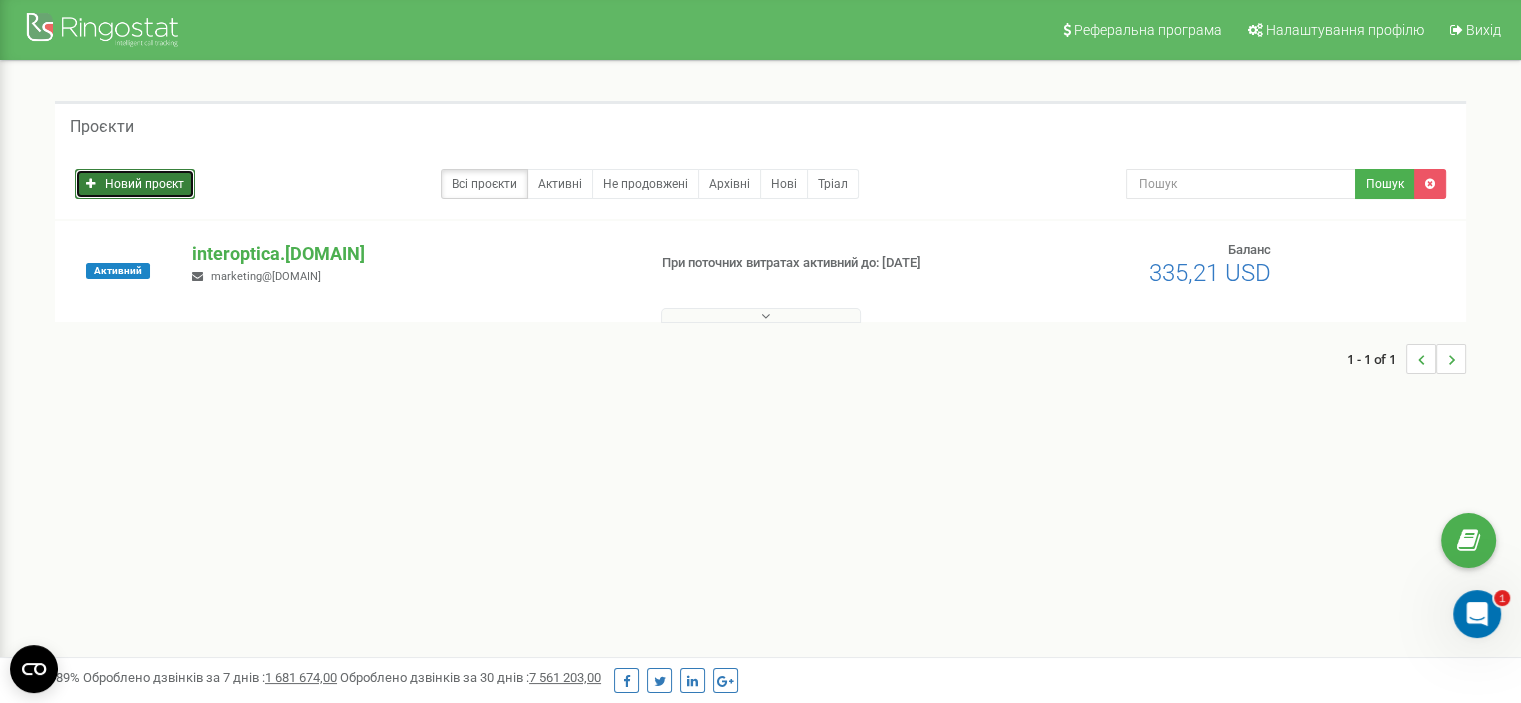 click on "Новий проєкт" at bounding box center (135, 184) 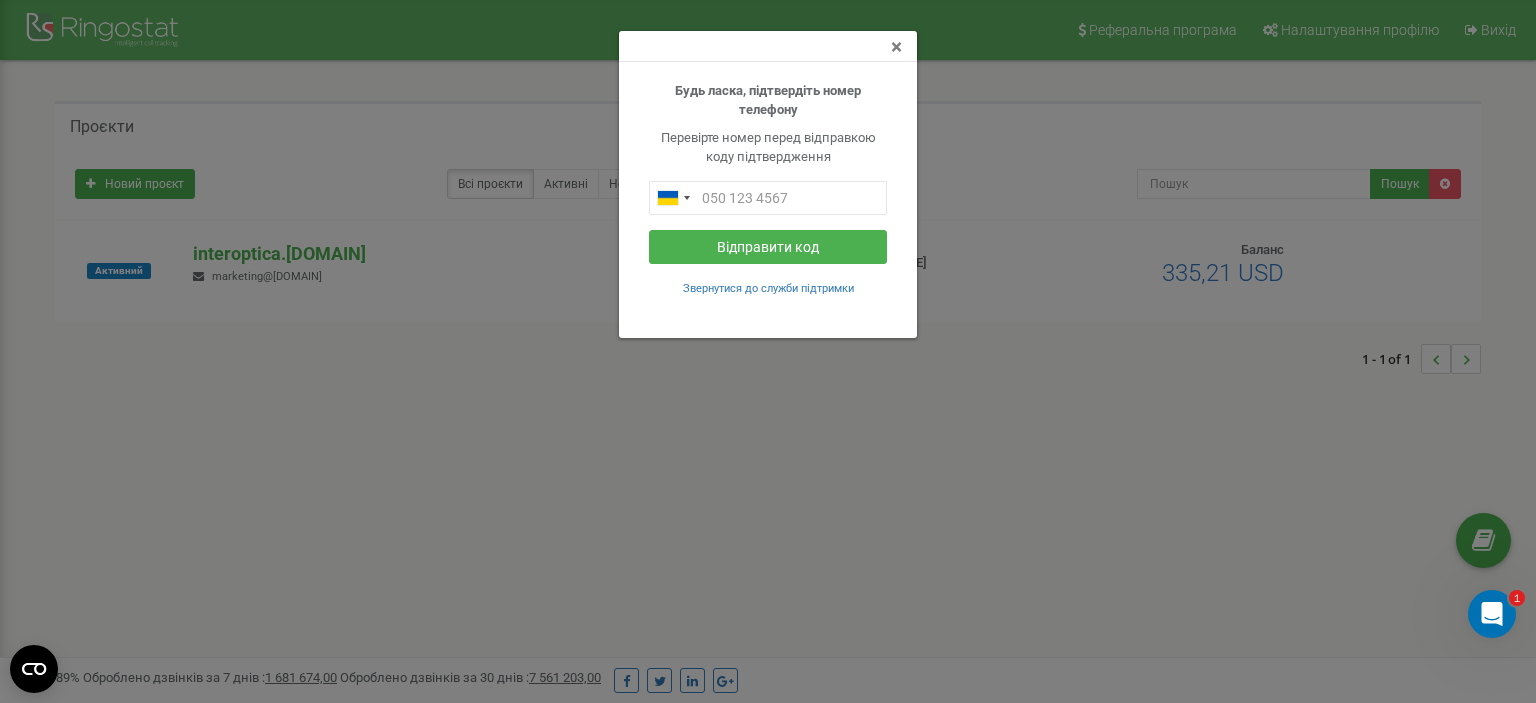 click on "×" at bounding box center [896, 47] 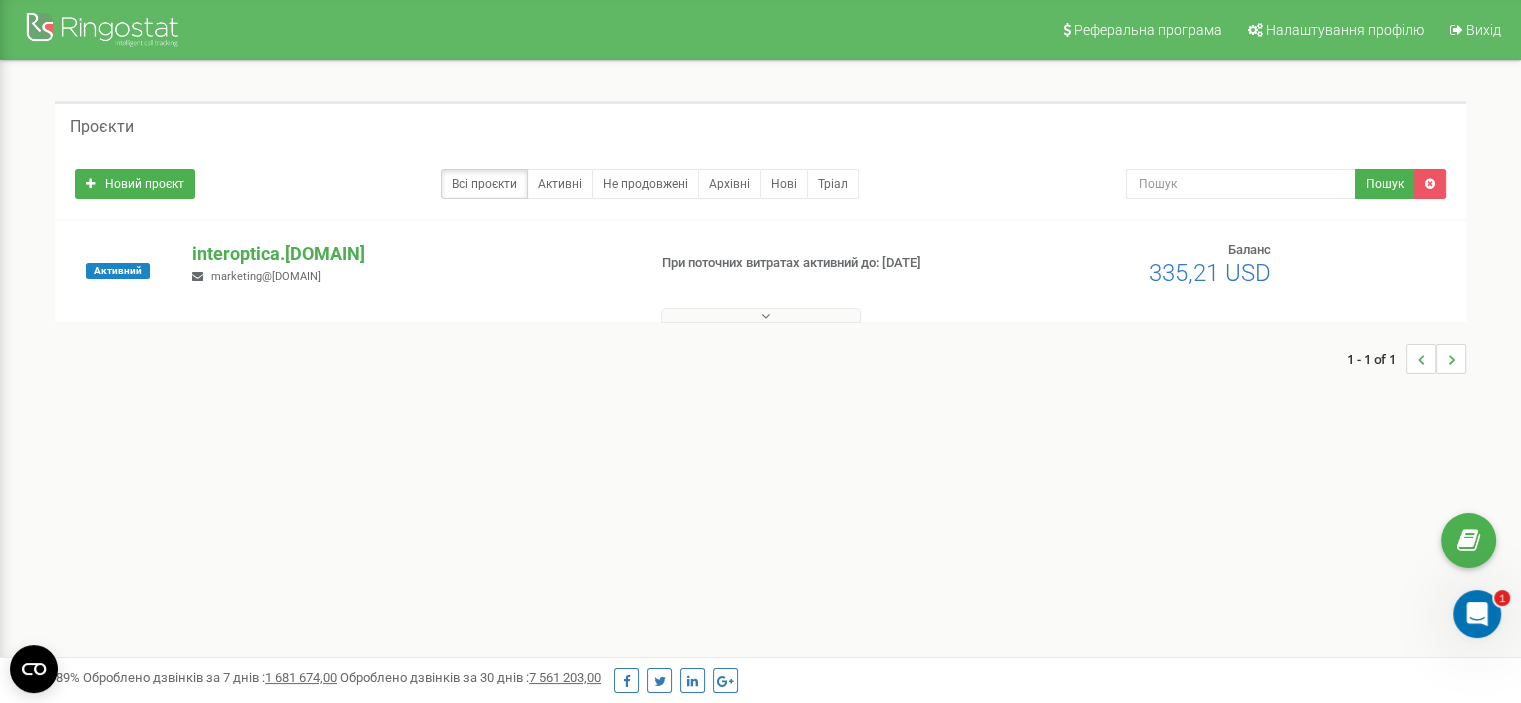 click on "Проєкти" at bounding box center (102, 127) 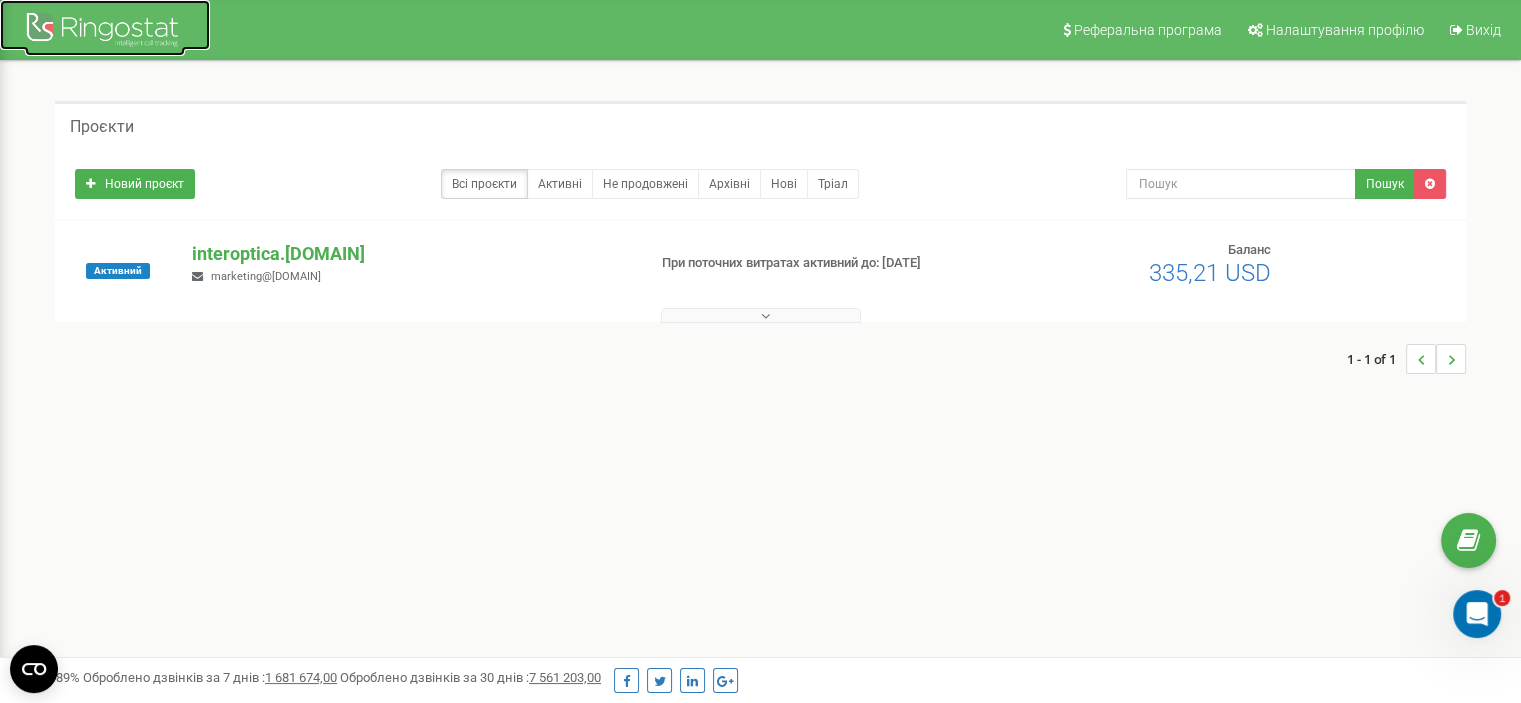 click at bounding box center [105, 32] 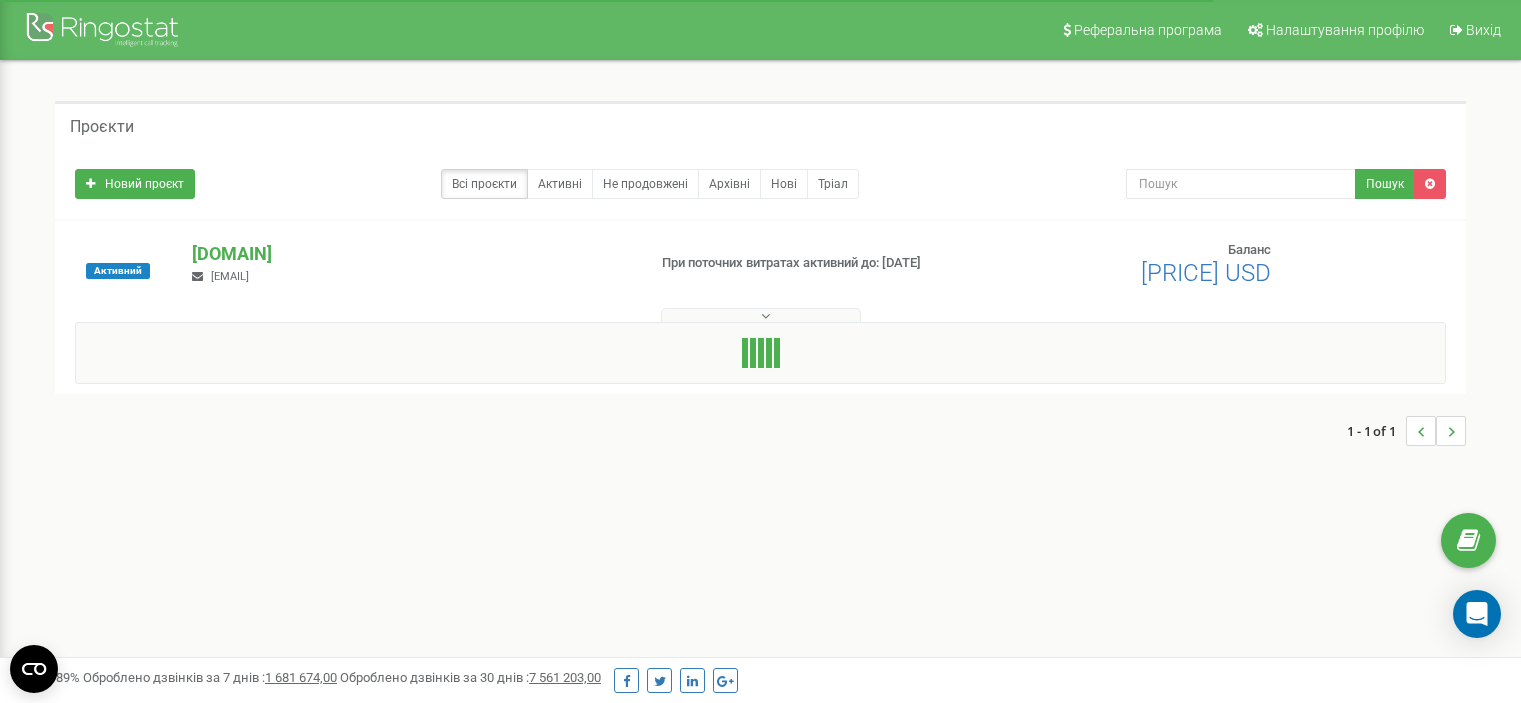 scroll, scrollTop: 0, scrollLeft: 0, axis: both 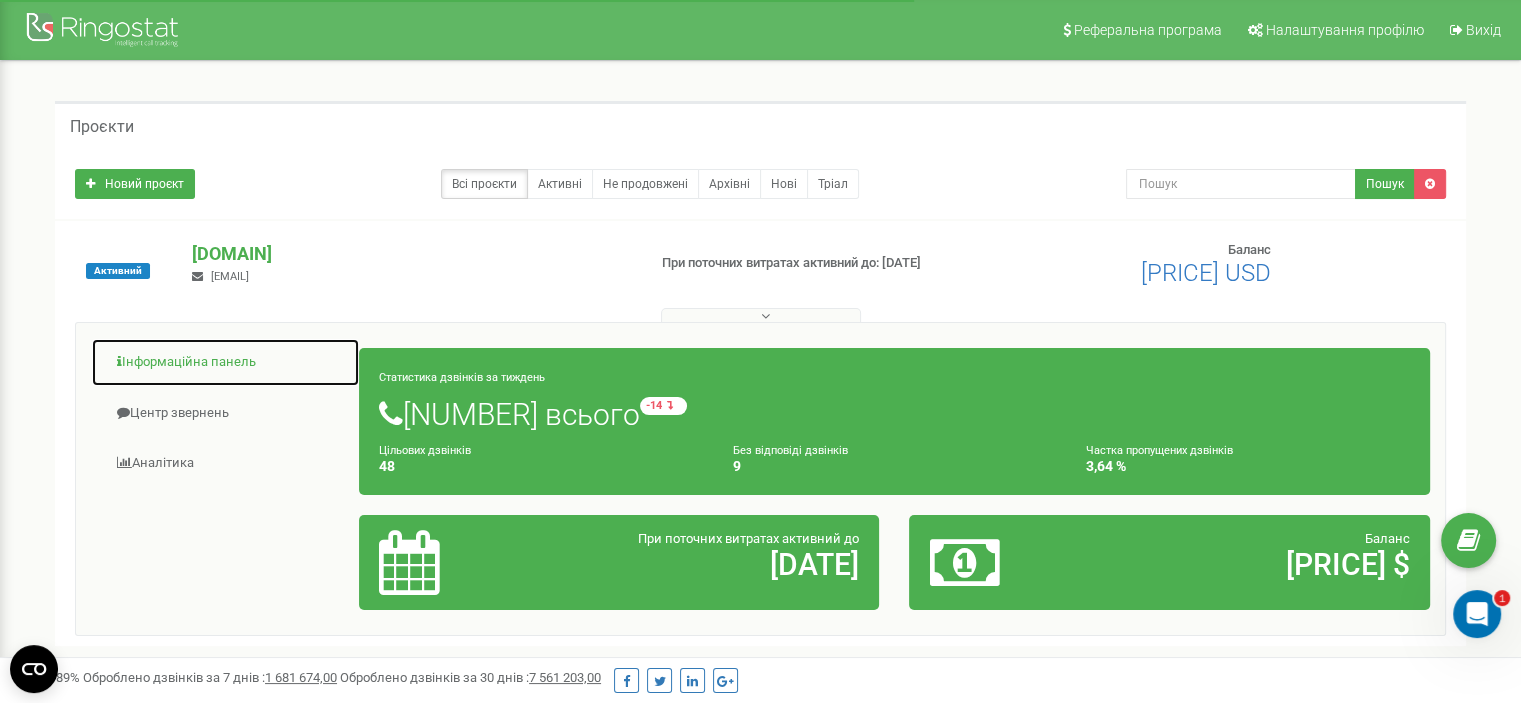 click on "Інформаційна панель" at bounding box center (225, 362) 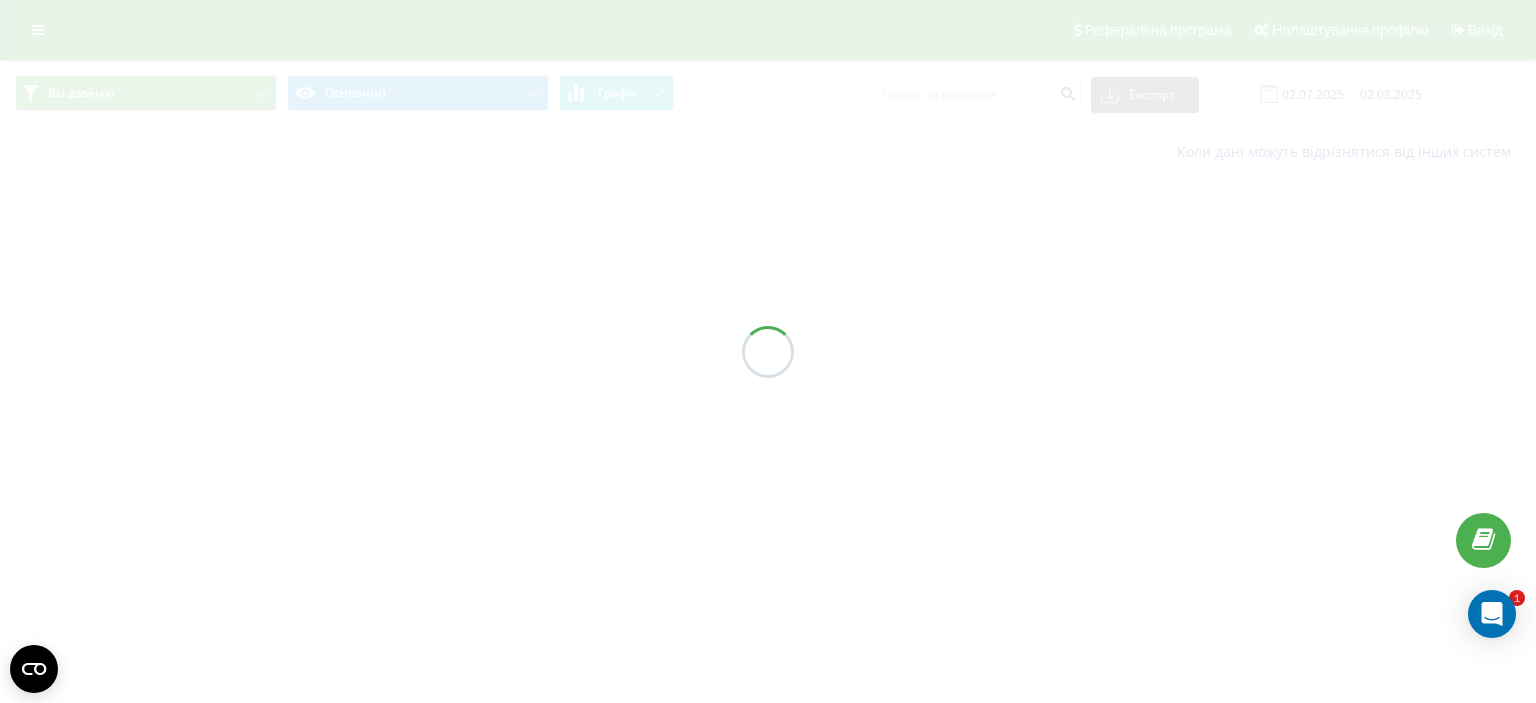 scroll, scrollTop: 0, scrollLeft: 0, axis: both 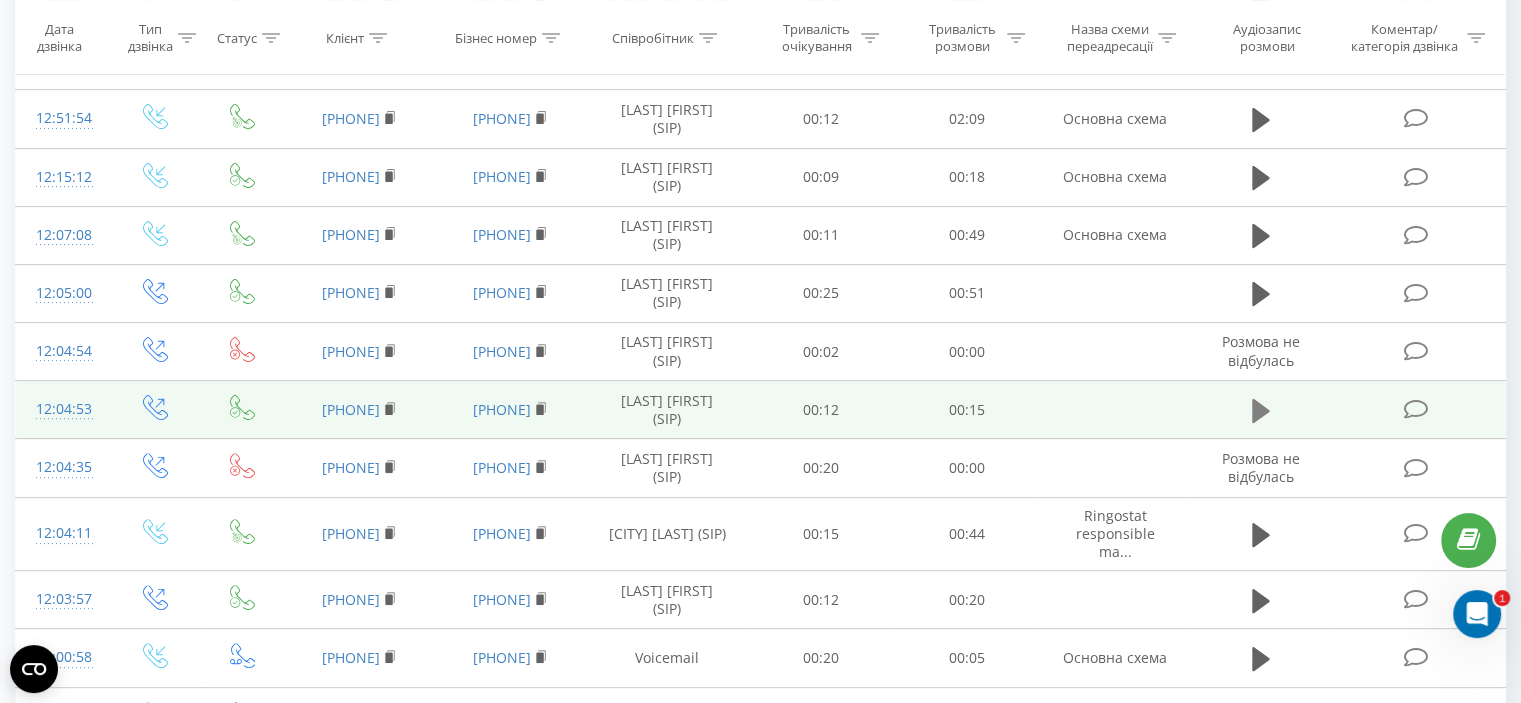 click 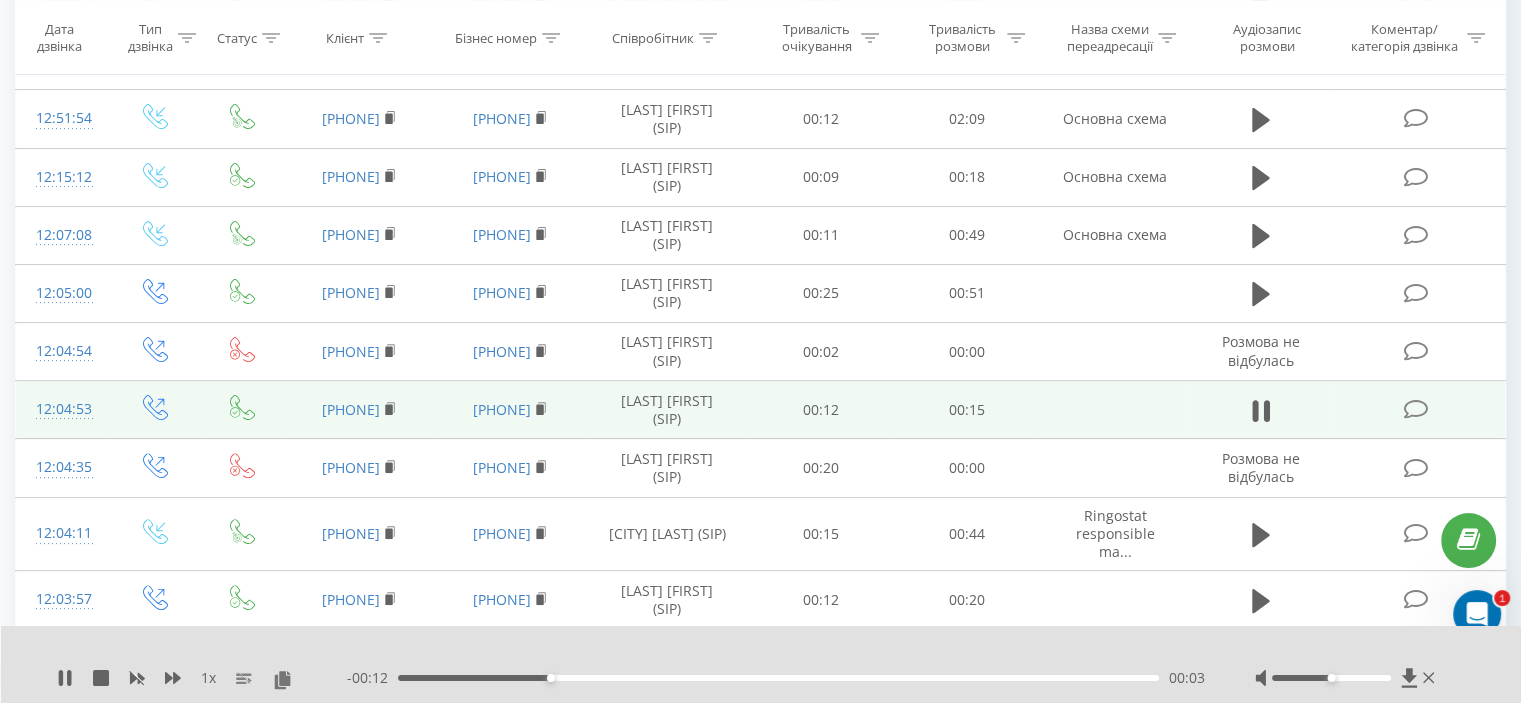 click at bounding box center (1347, 678) 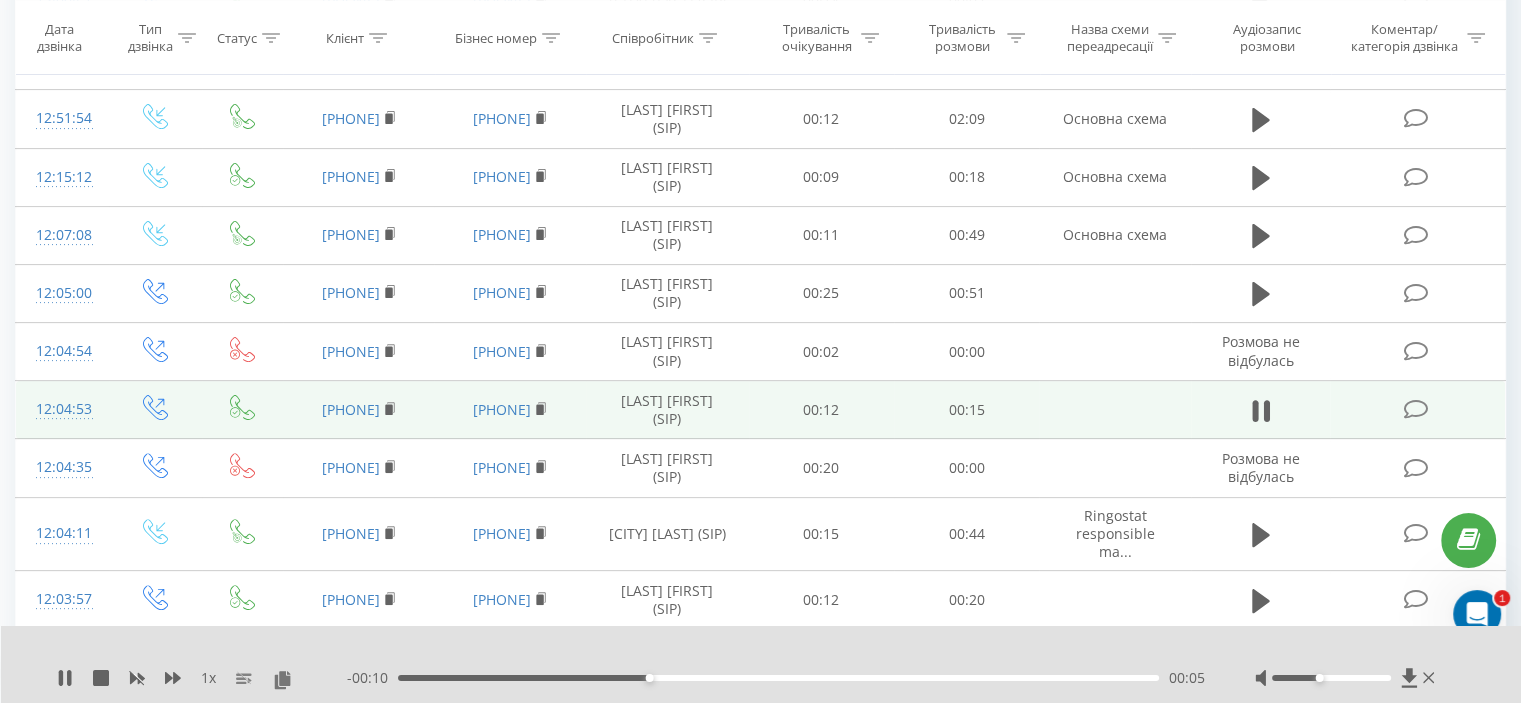drag, startPoint x: 1327, startPoint y: 675, endPoint x: 1316, endPoint y: 675, distance: 11 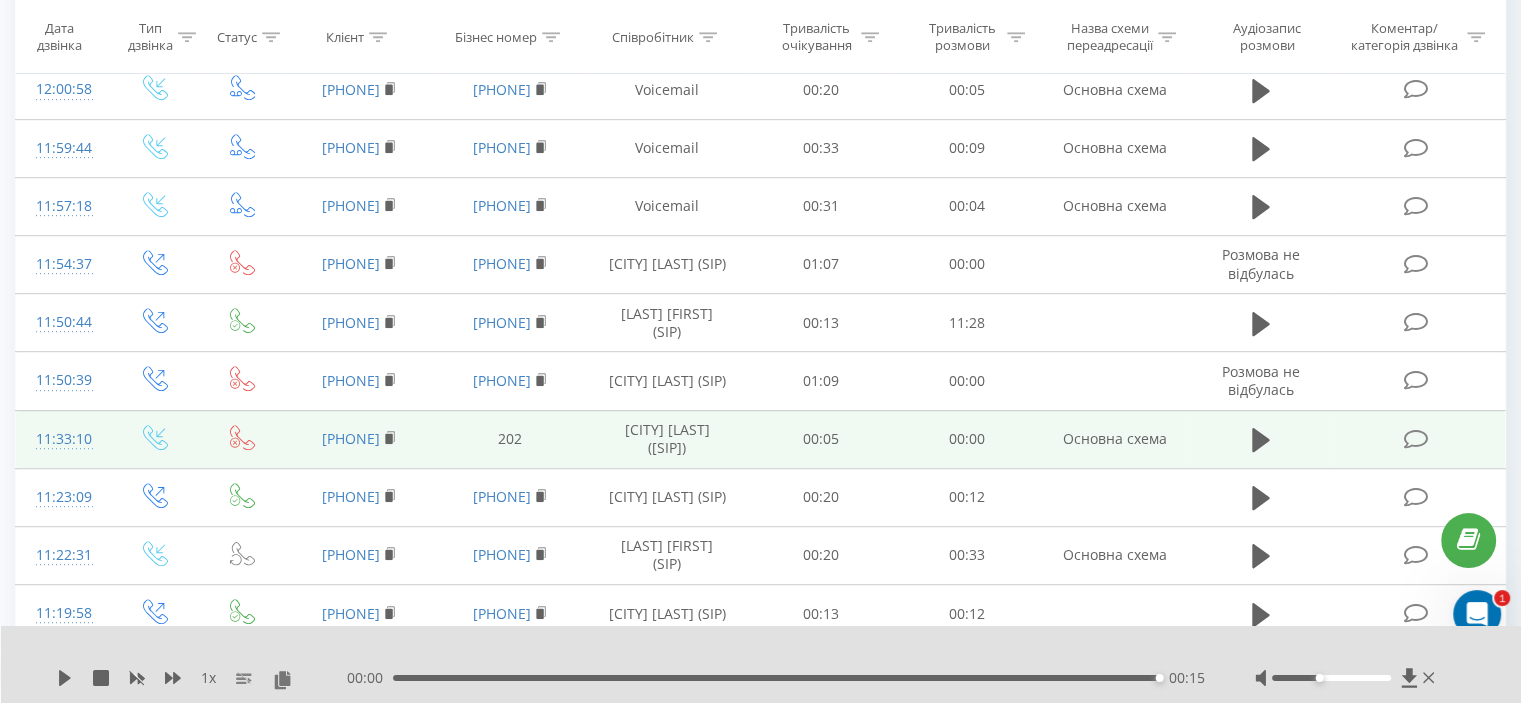 scroll, scrollTop: 1135, scrollLeft: 0, axis: vertical 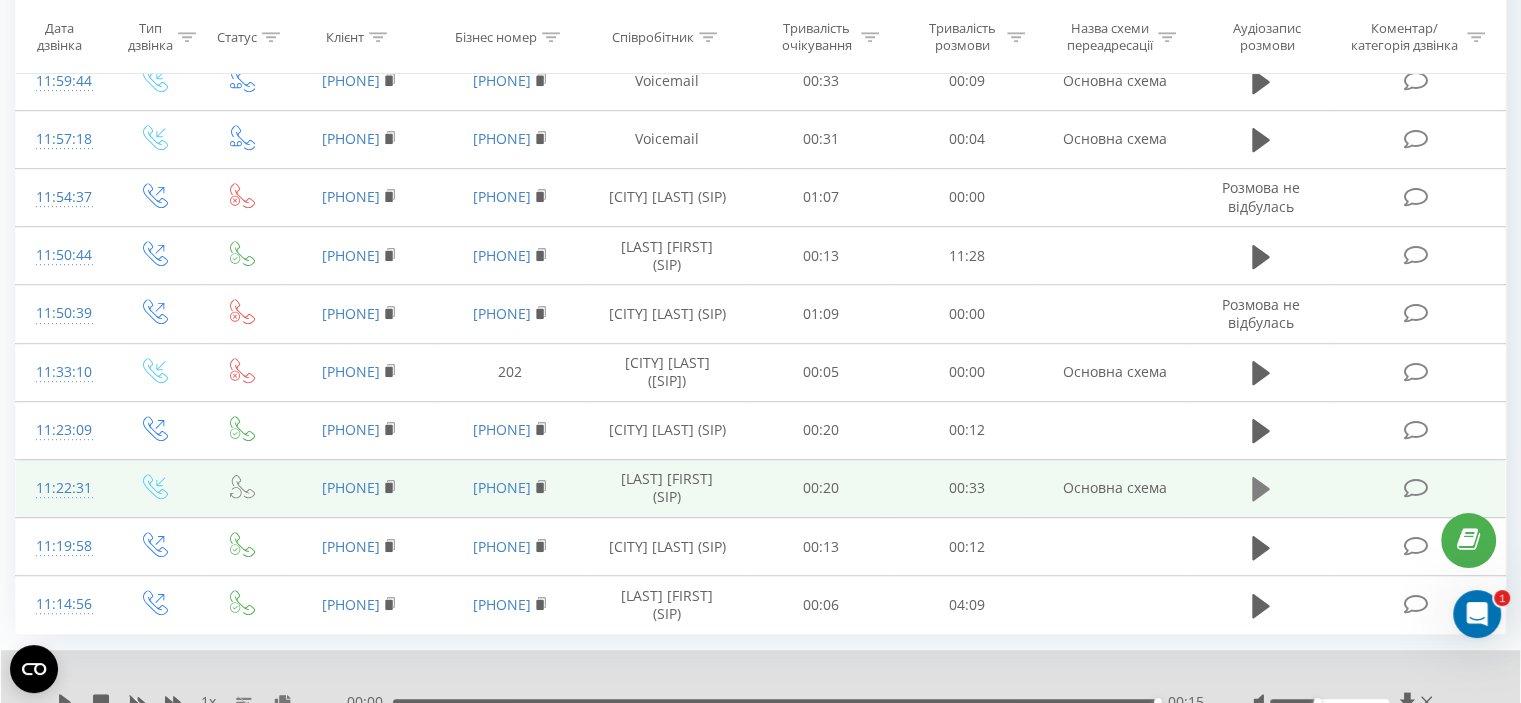 click 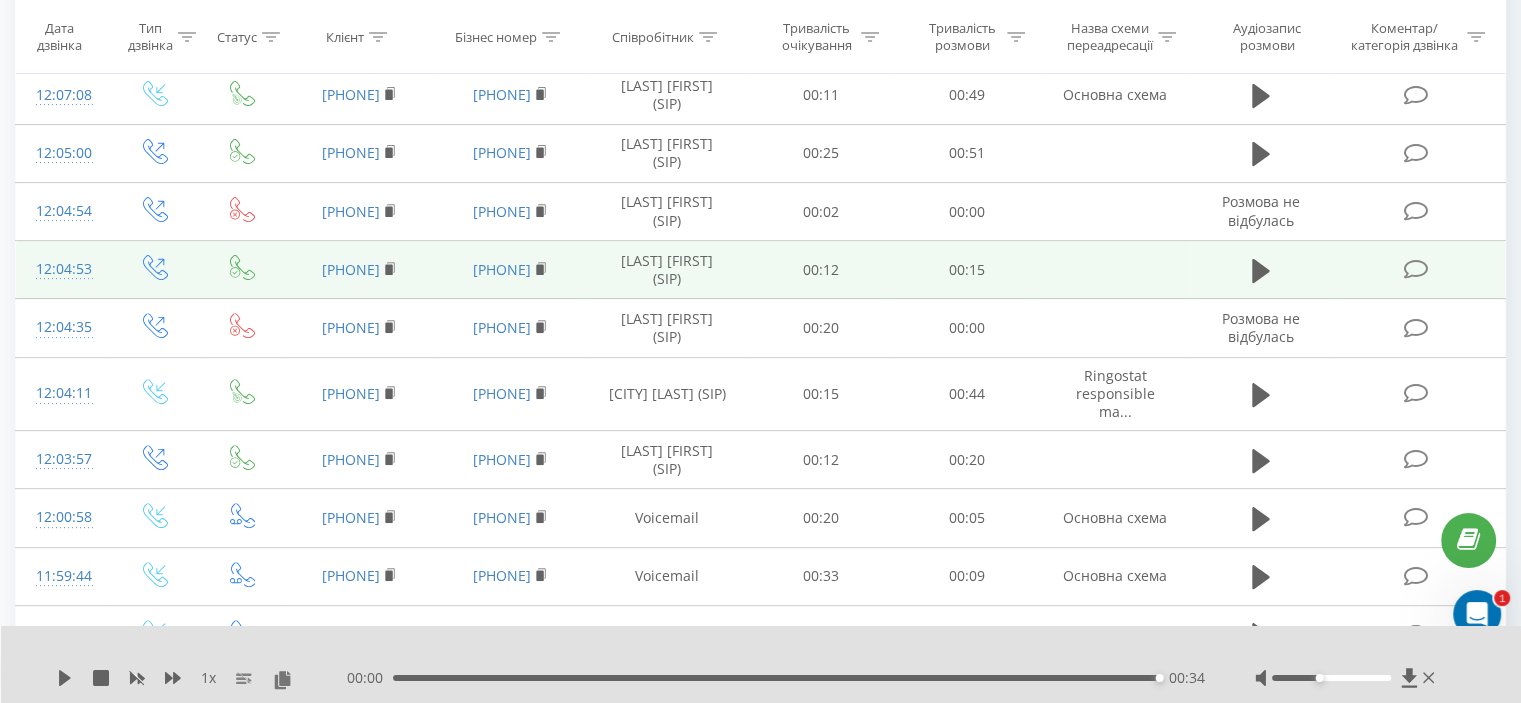 scroll, scrollTop: 635, scrollLeft: 0, axis: vertical 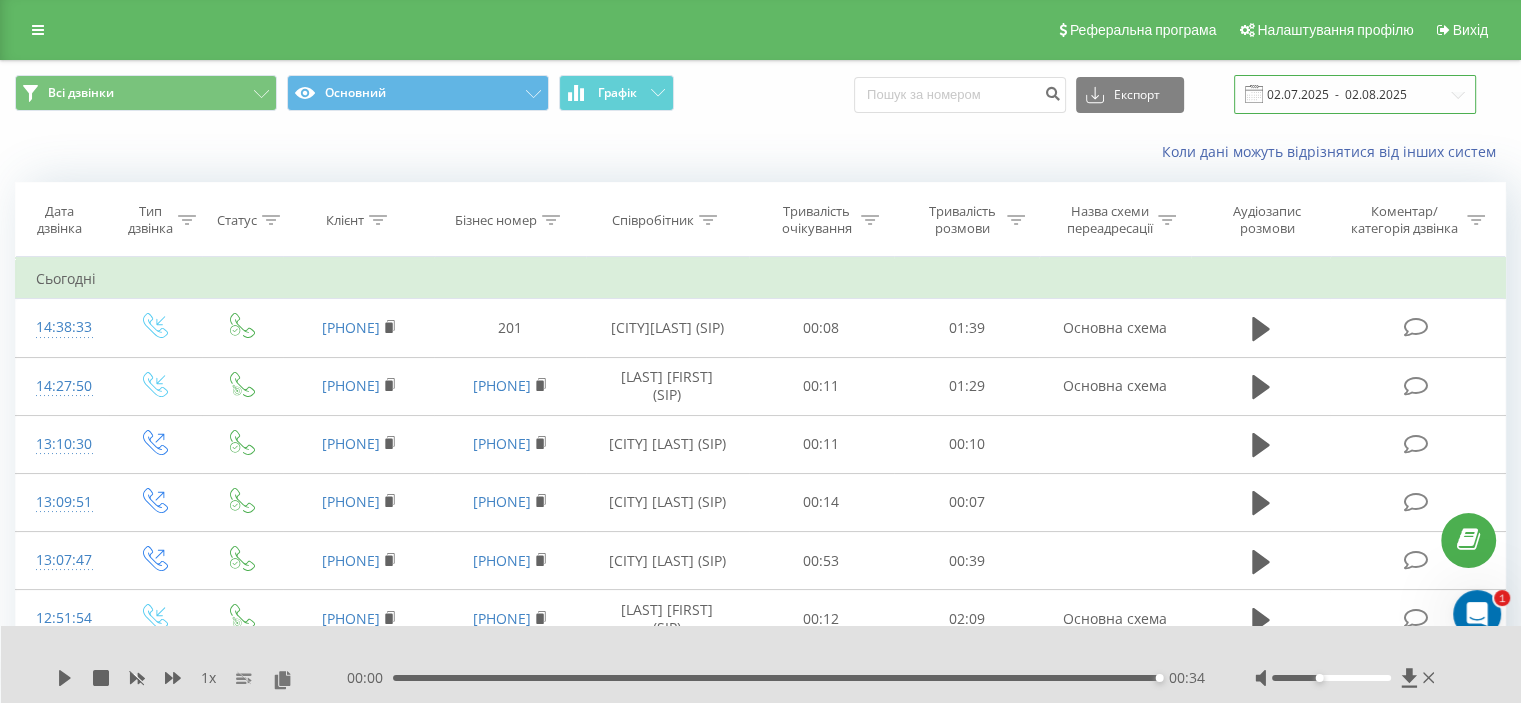 click on "02.07.2025  -  02.08.2025" at bounding box center [1355, 94] 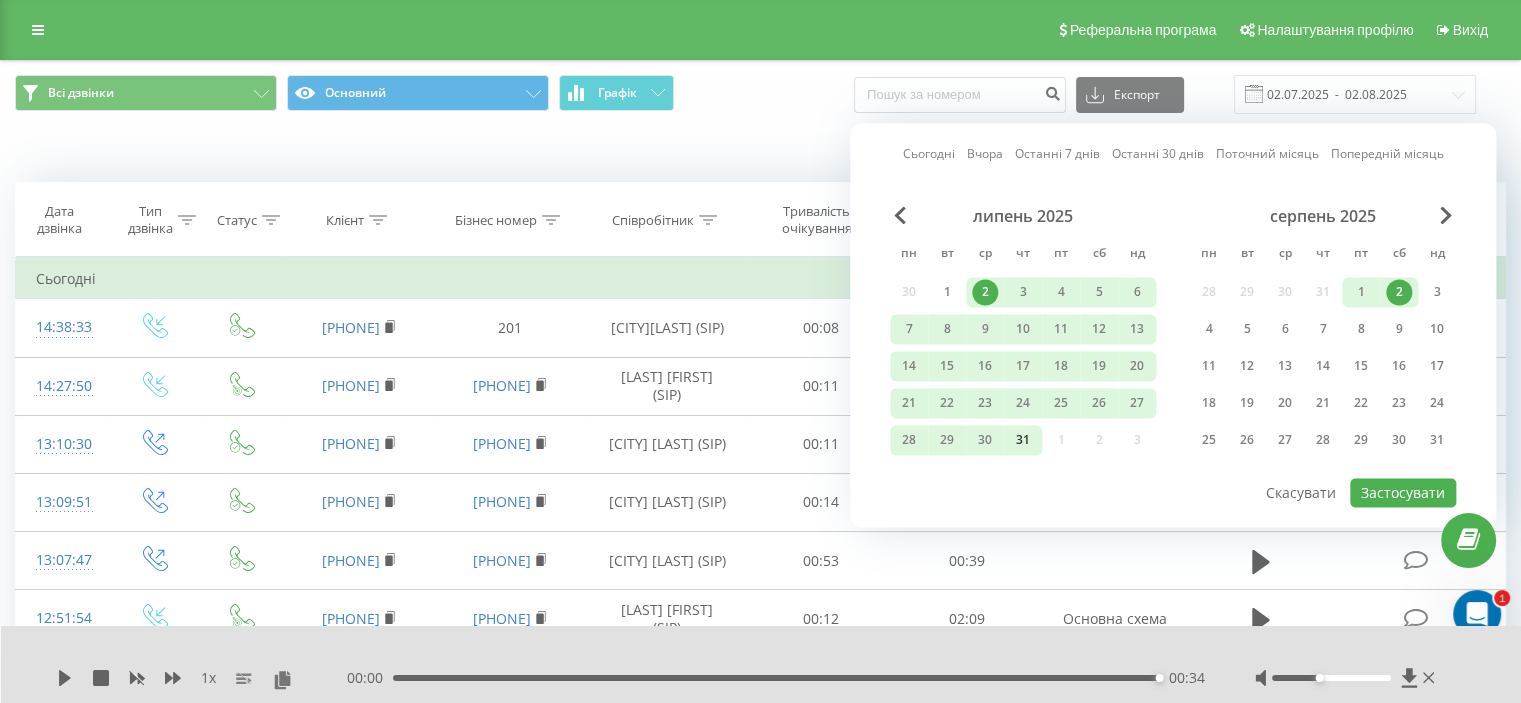 click on "31" at bounding box center [1023, 440] 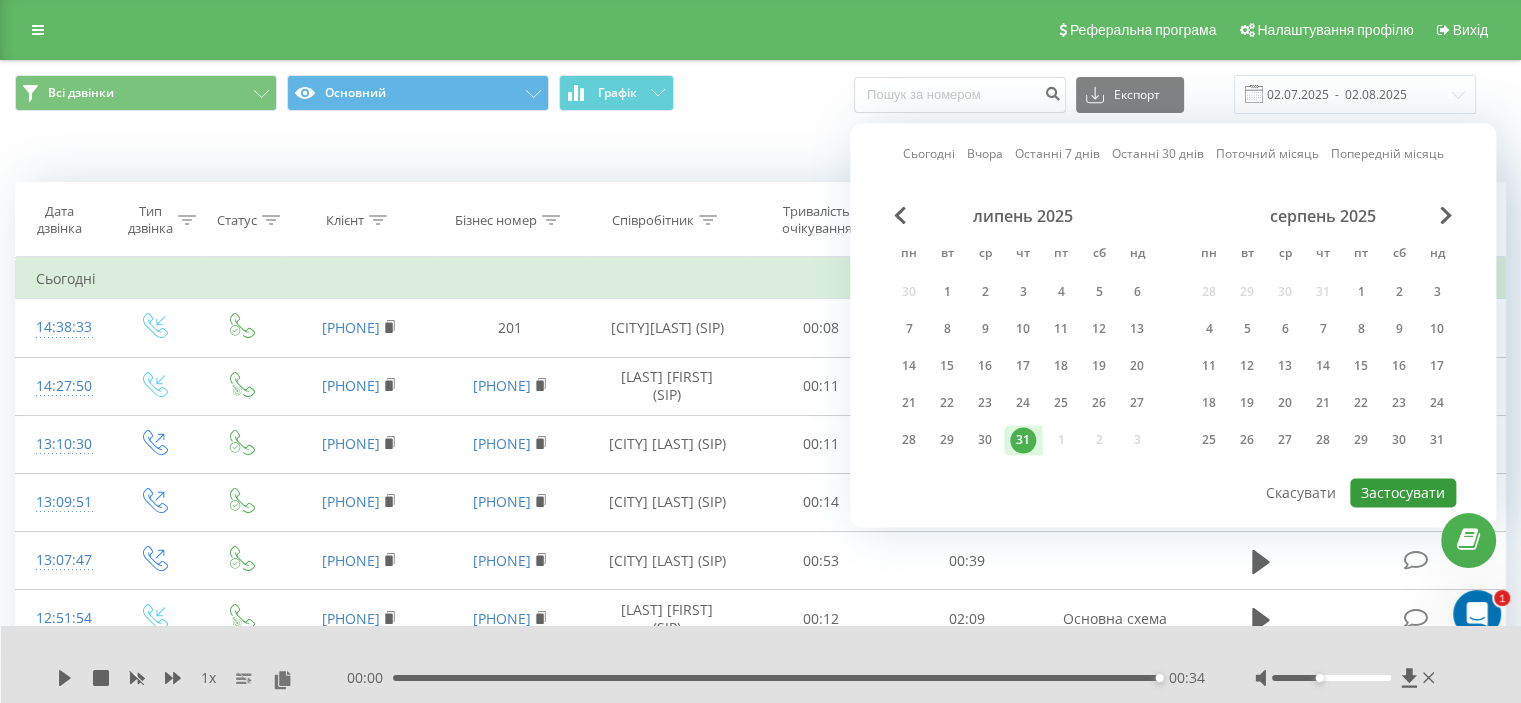 click on "Застосувати" at bounding box center [1403, 492] 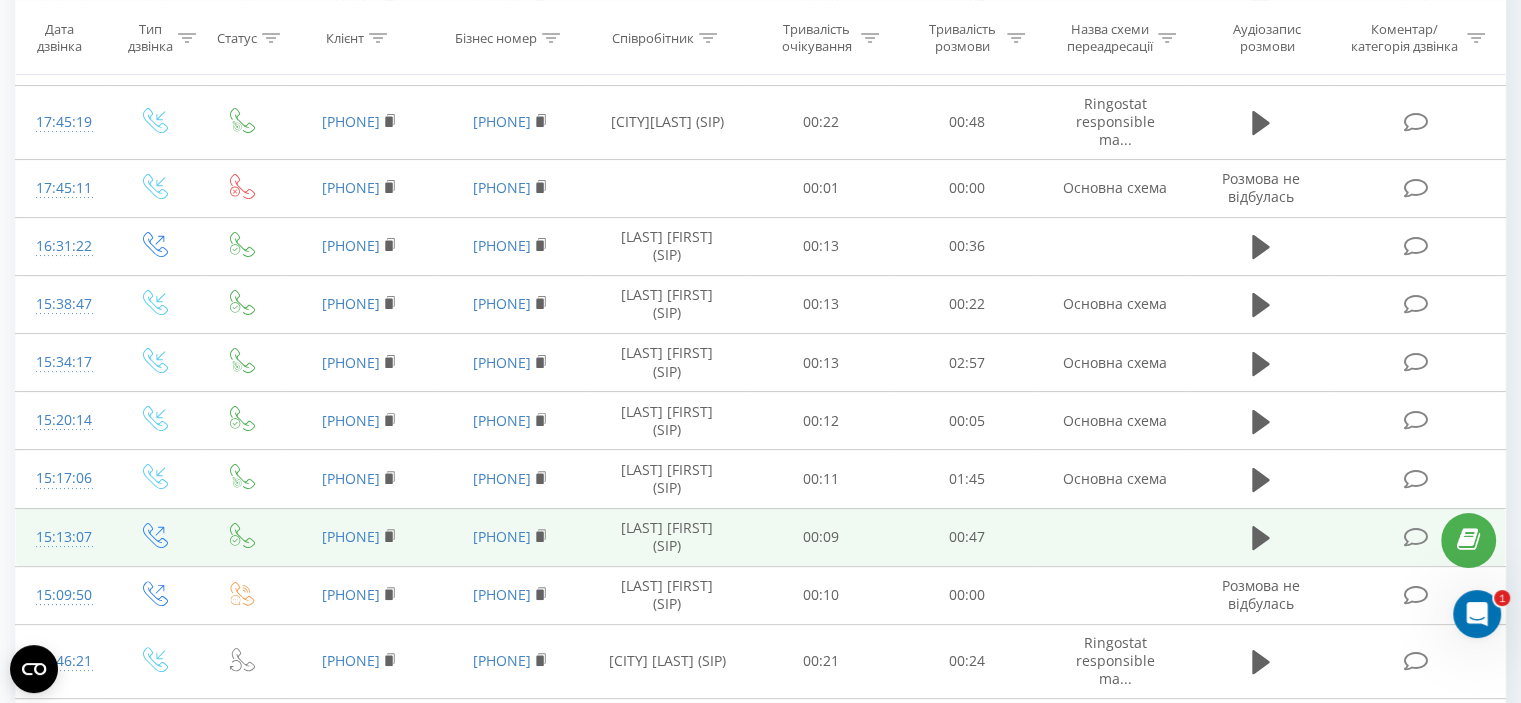 scroll, scrollTop: 400, scrollLeft: 0, axis: vertical 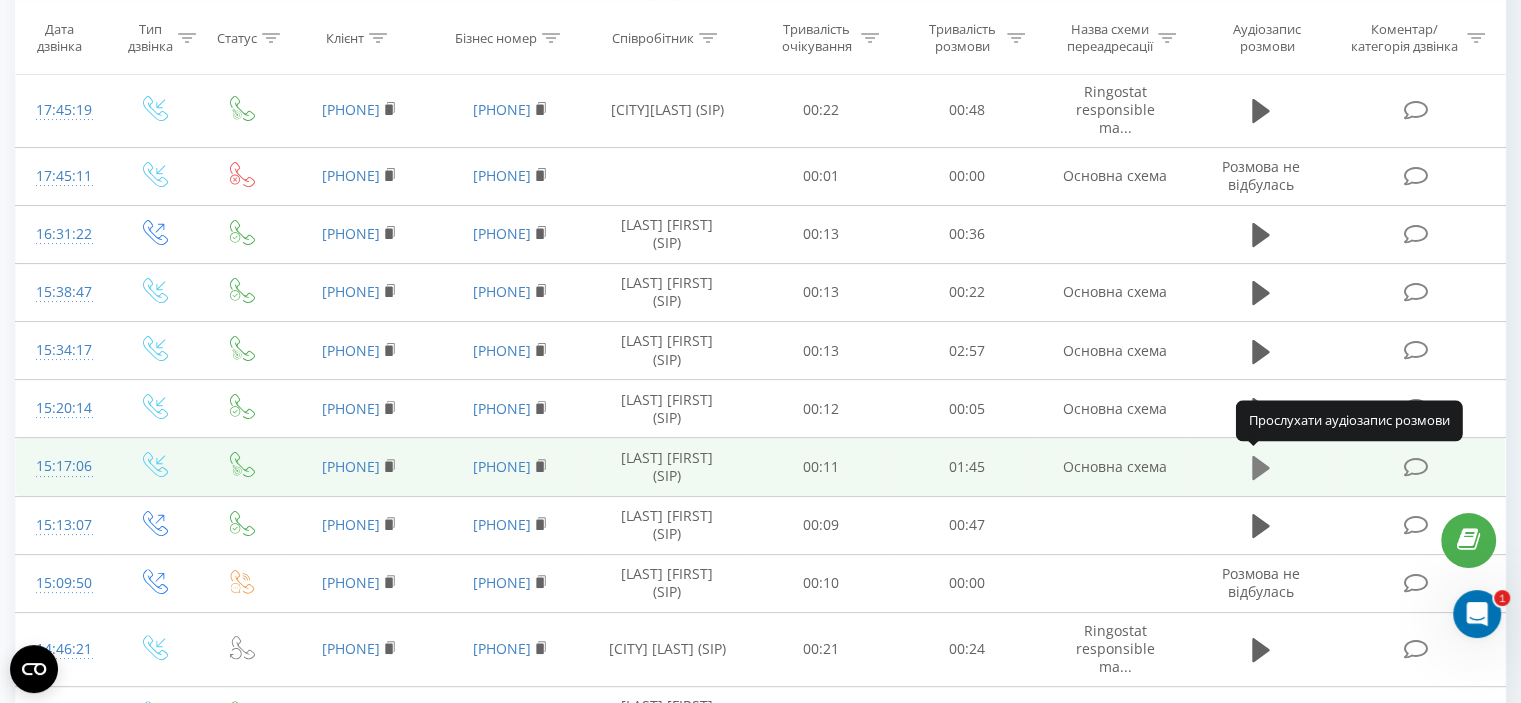 click 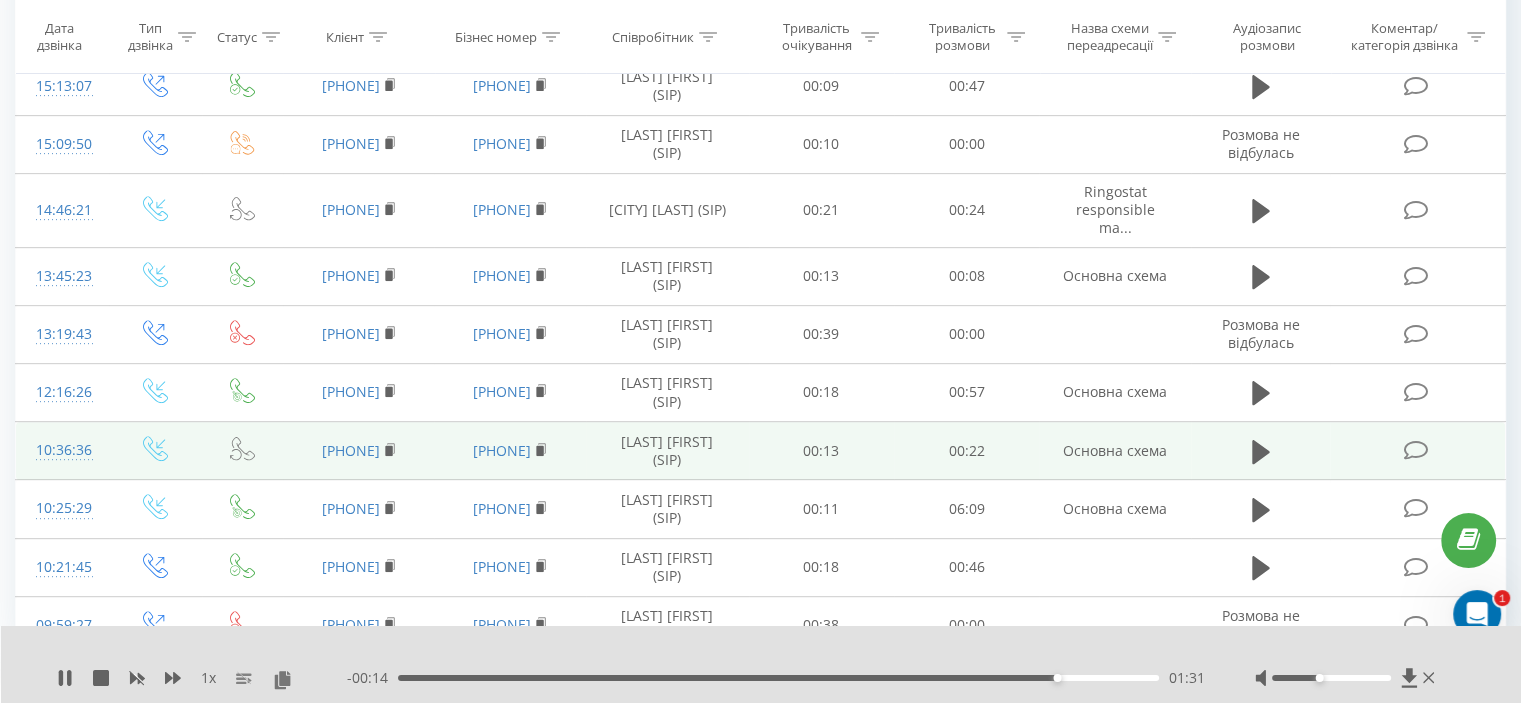 scroll, scrollTop: 860, scrollLeft: 0, axis: vertical 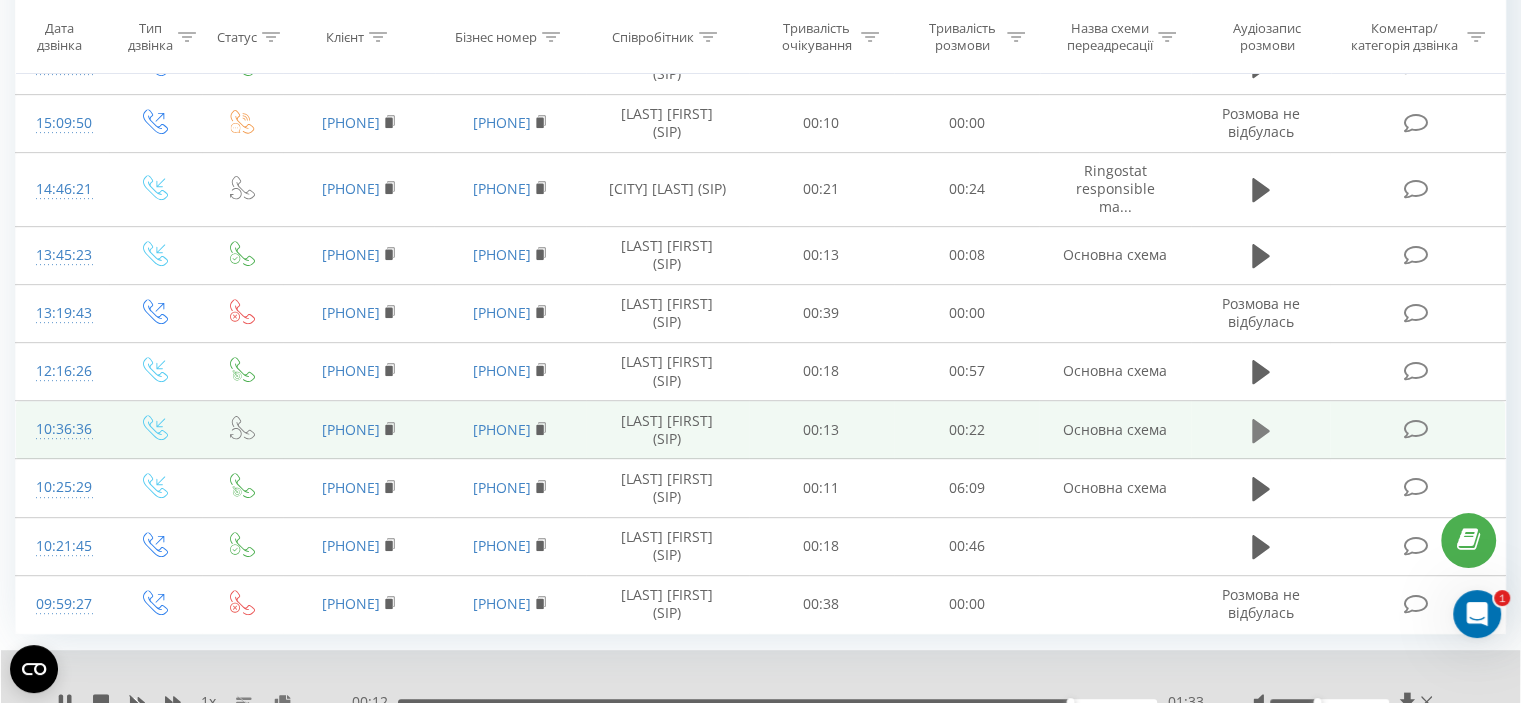 click 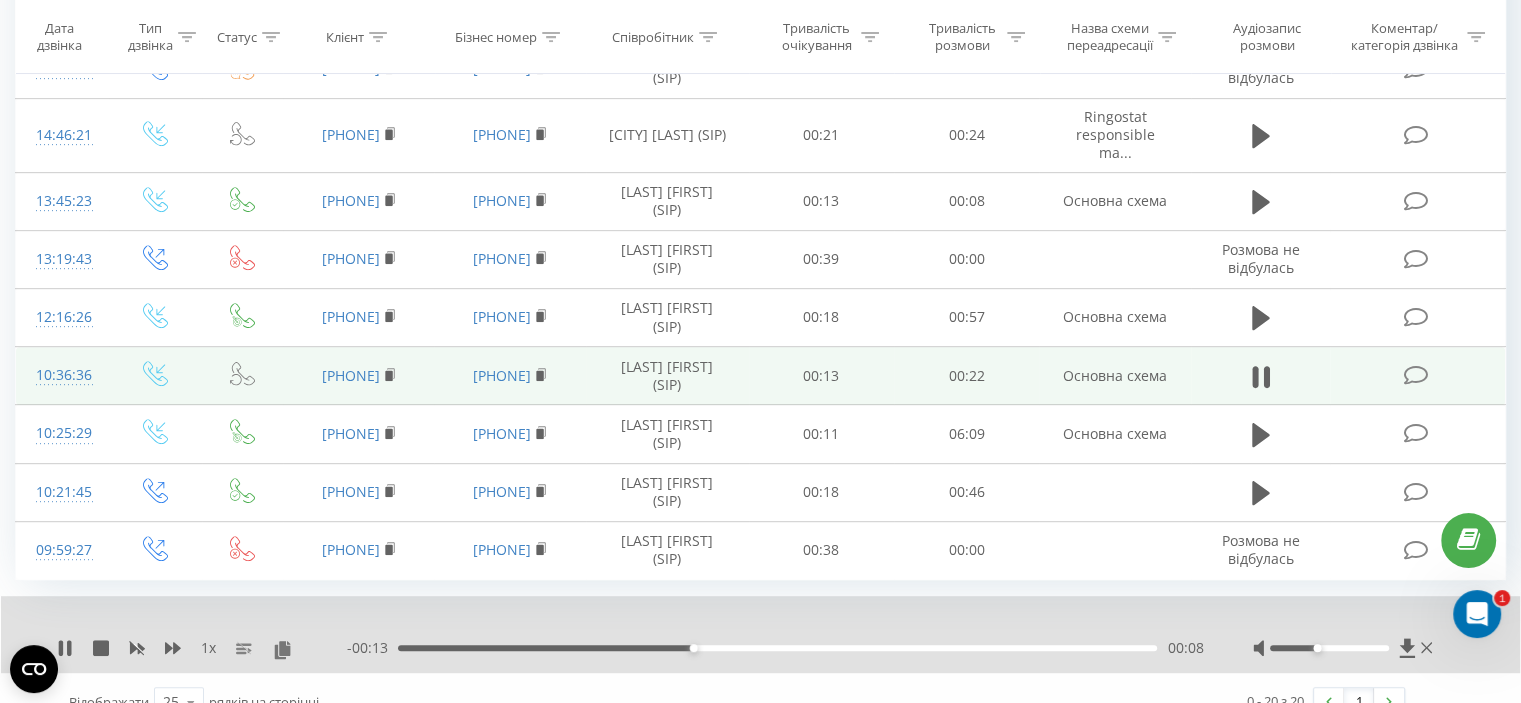 scroll, scrollTop: 937, scrollLeft: 0, axis: vertical 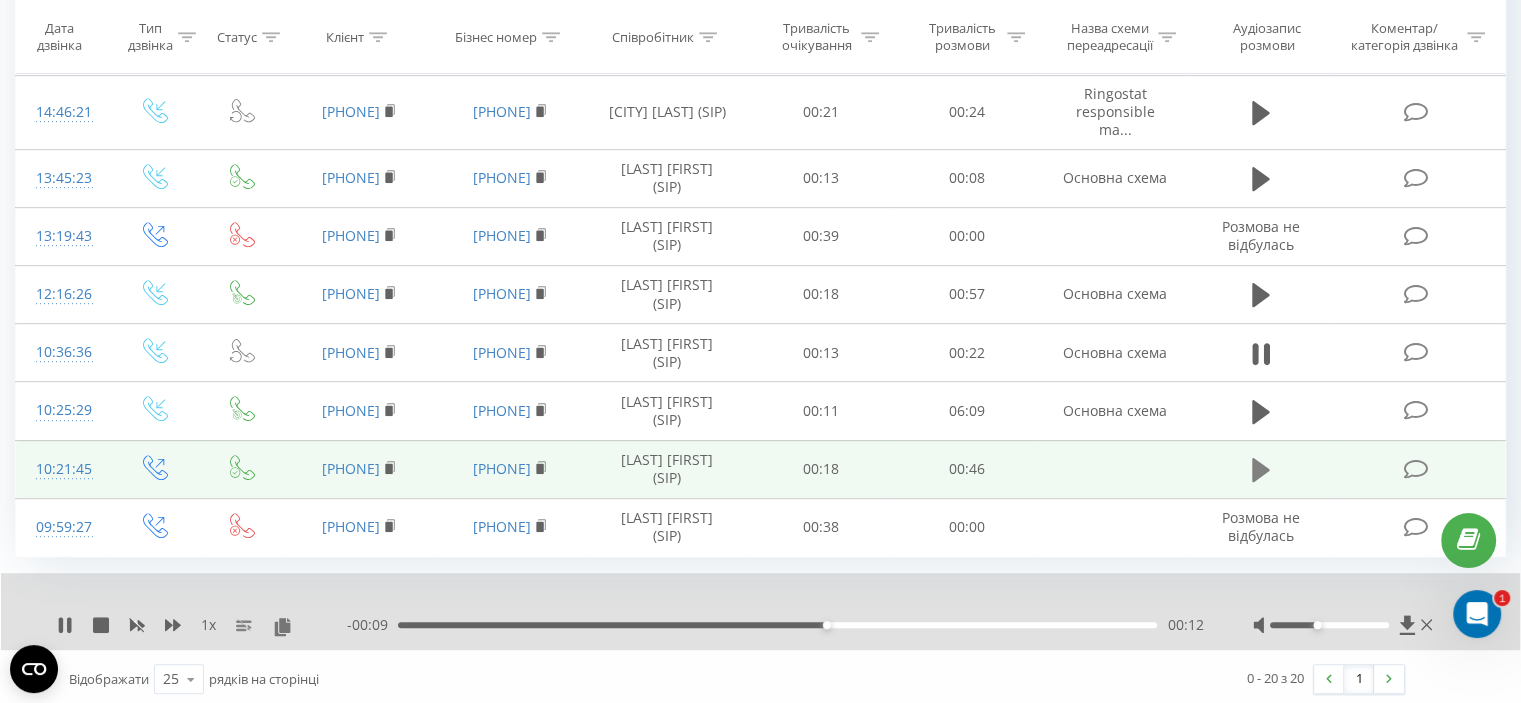click 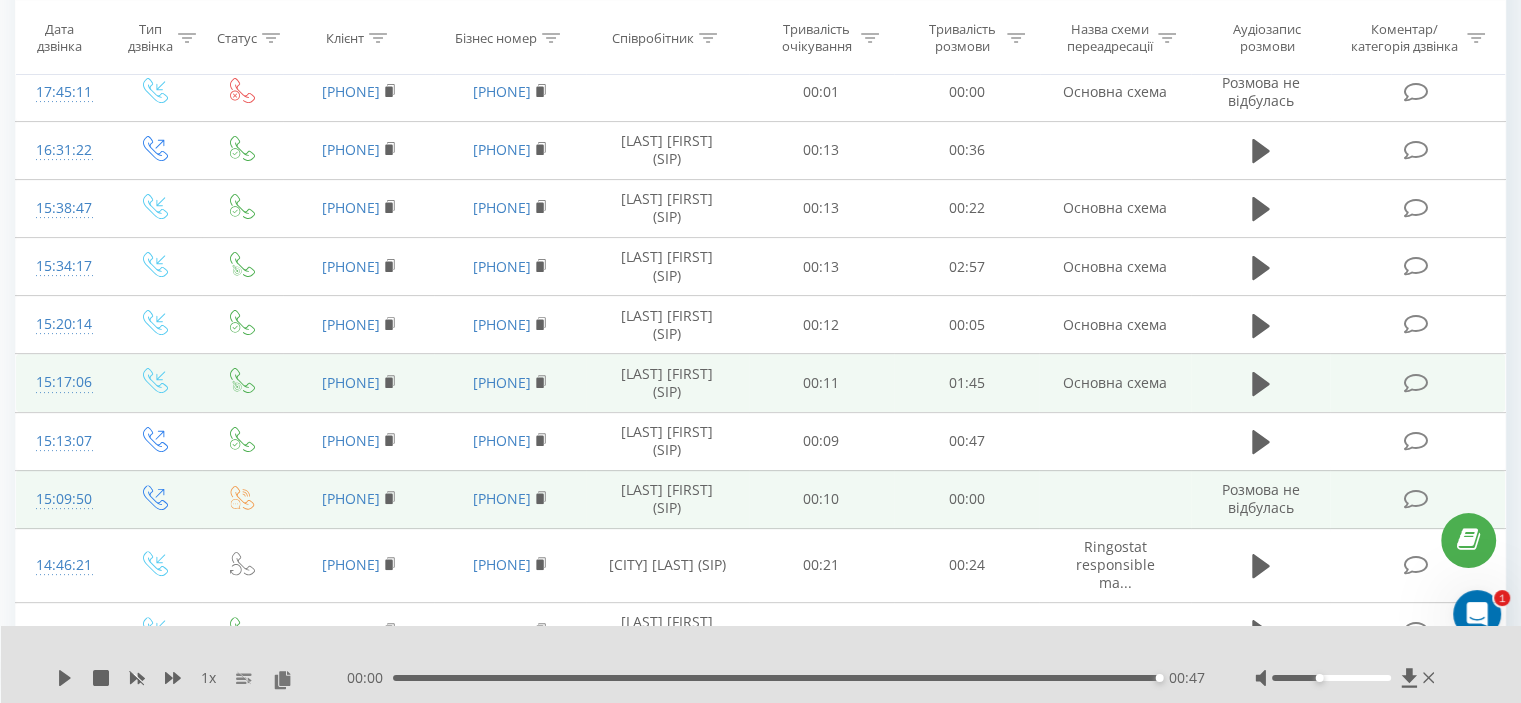 scroll, scrollTop: 437, scrollLeft: 0, axis: vertical 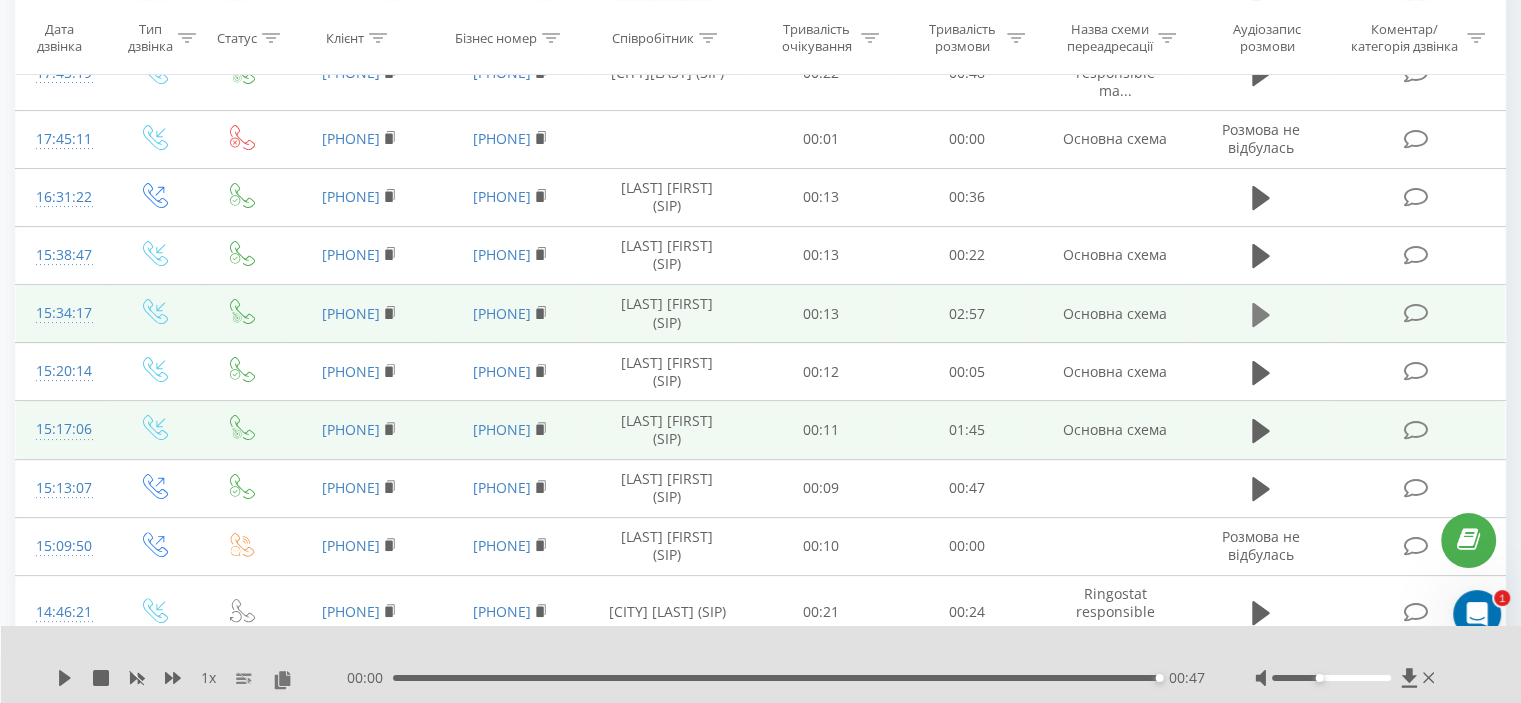 click 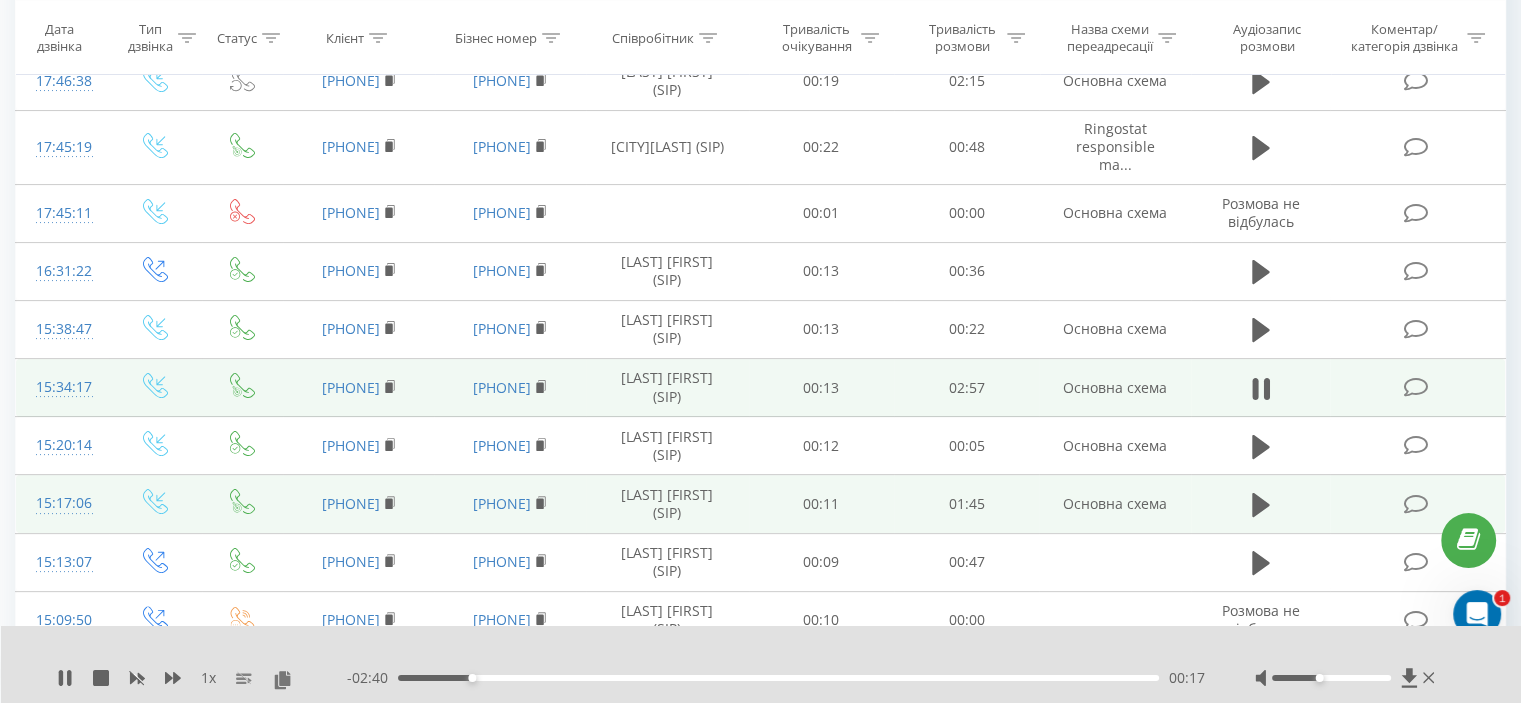 scroll, scrollTop: 337, scrollLeft: 0, axis: vertical 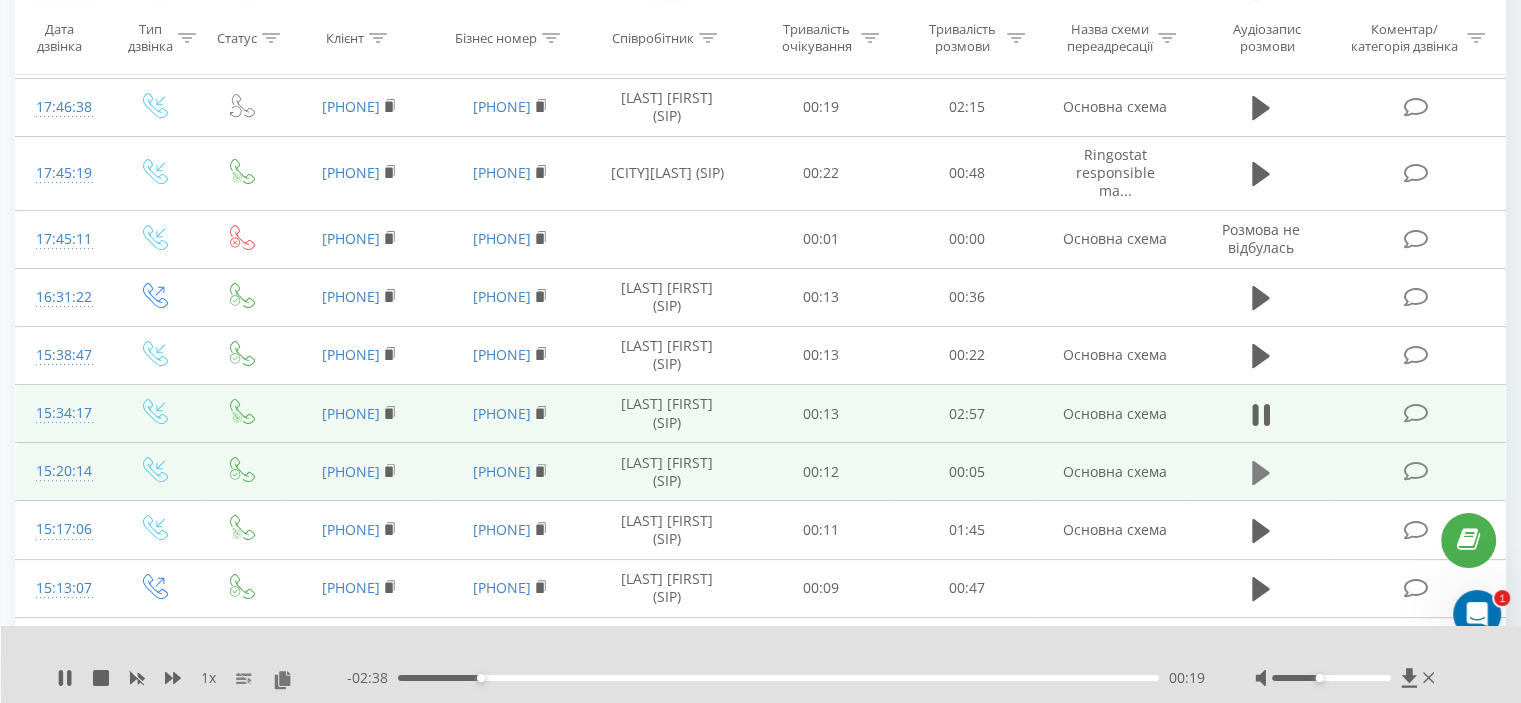click 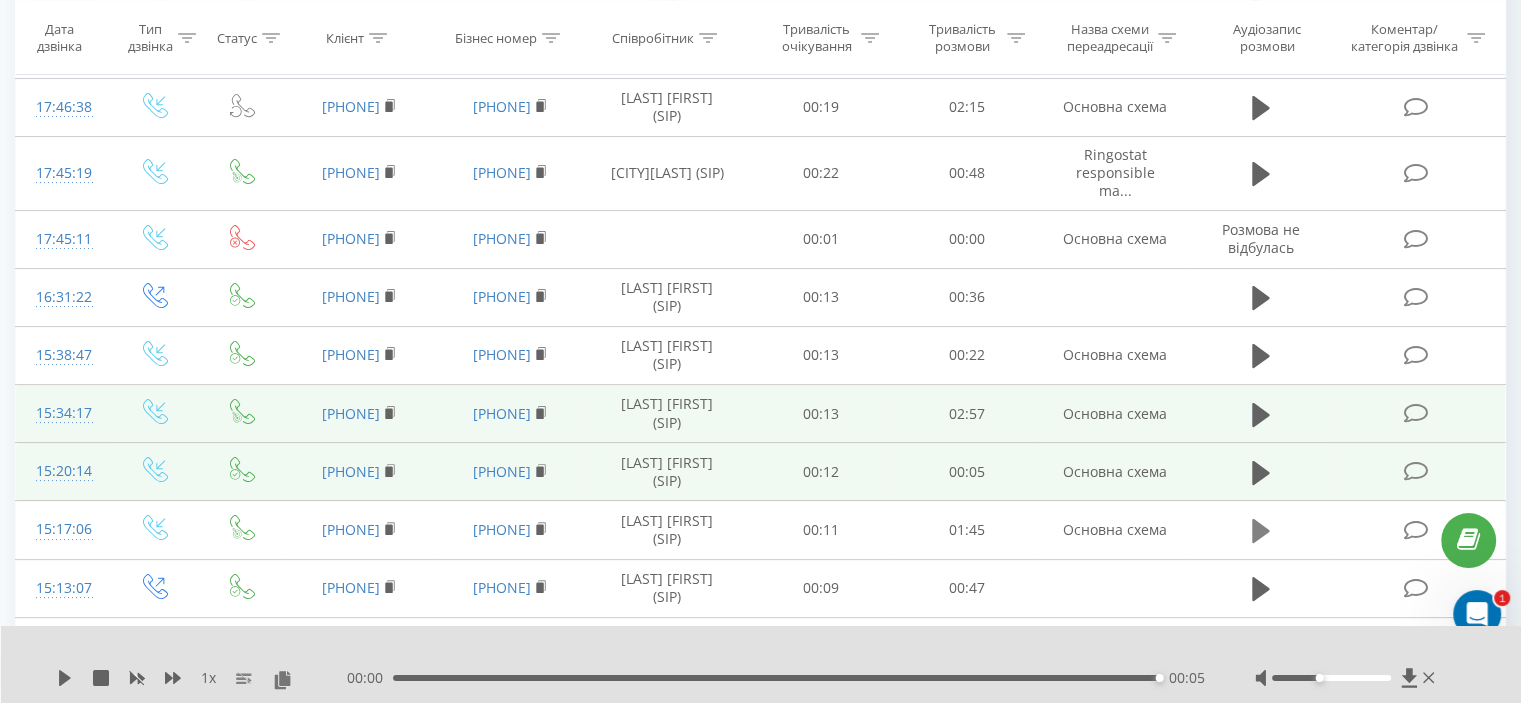 click 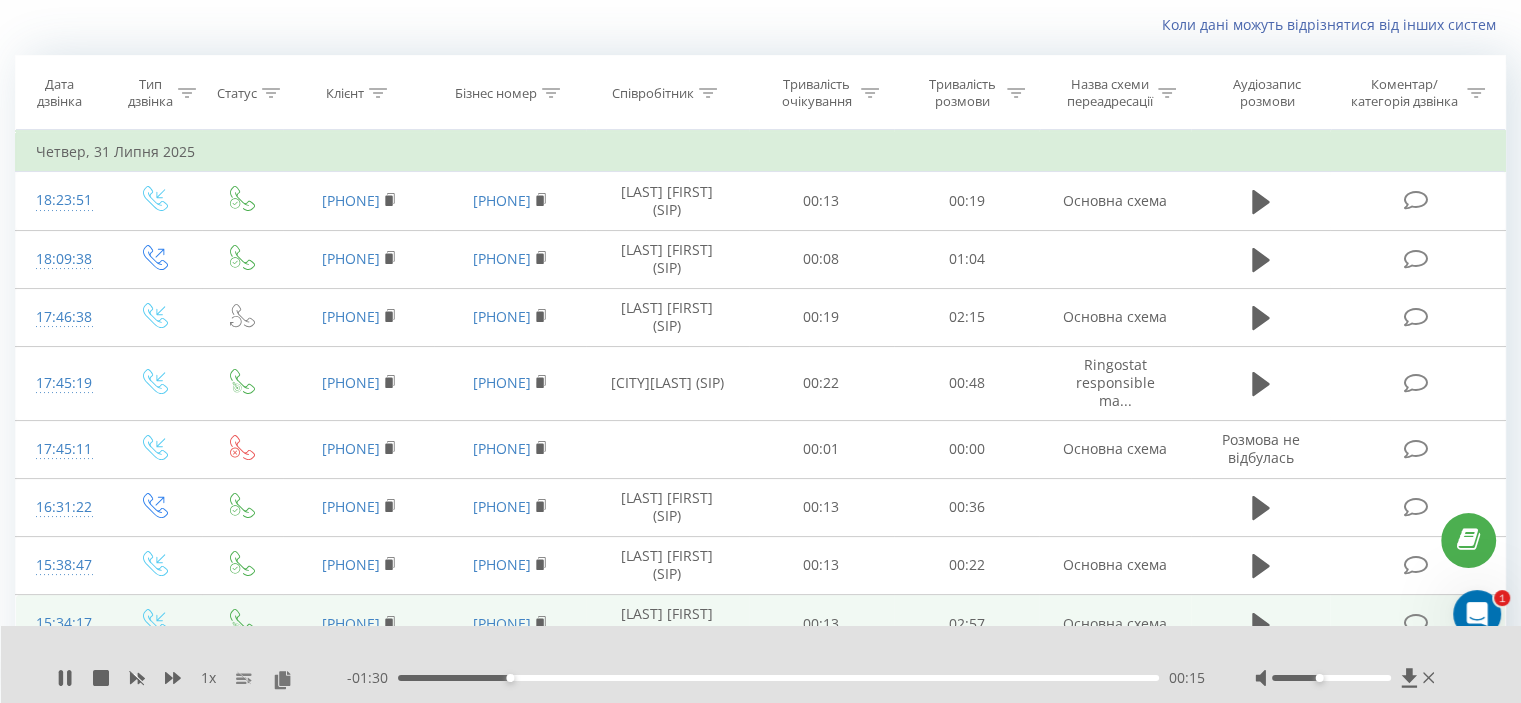 scroll, scrollTop: 37, scrollLeft: 0, axis: vertical 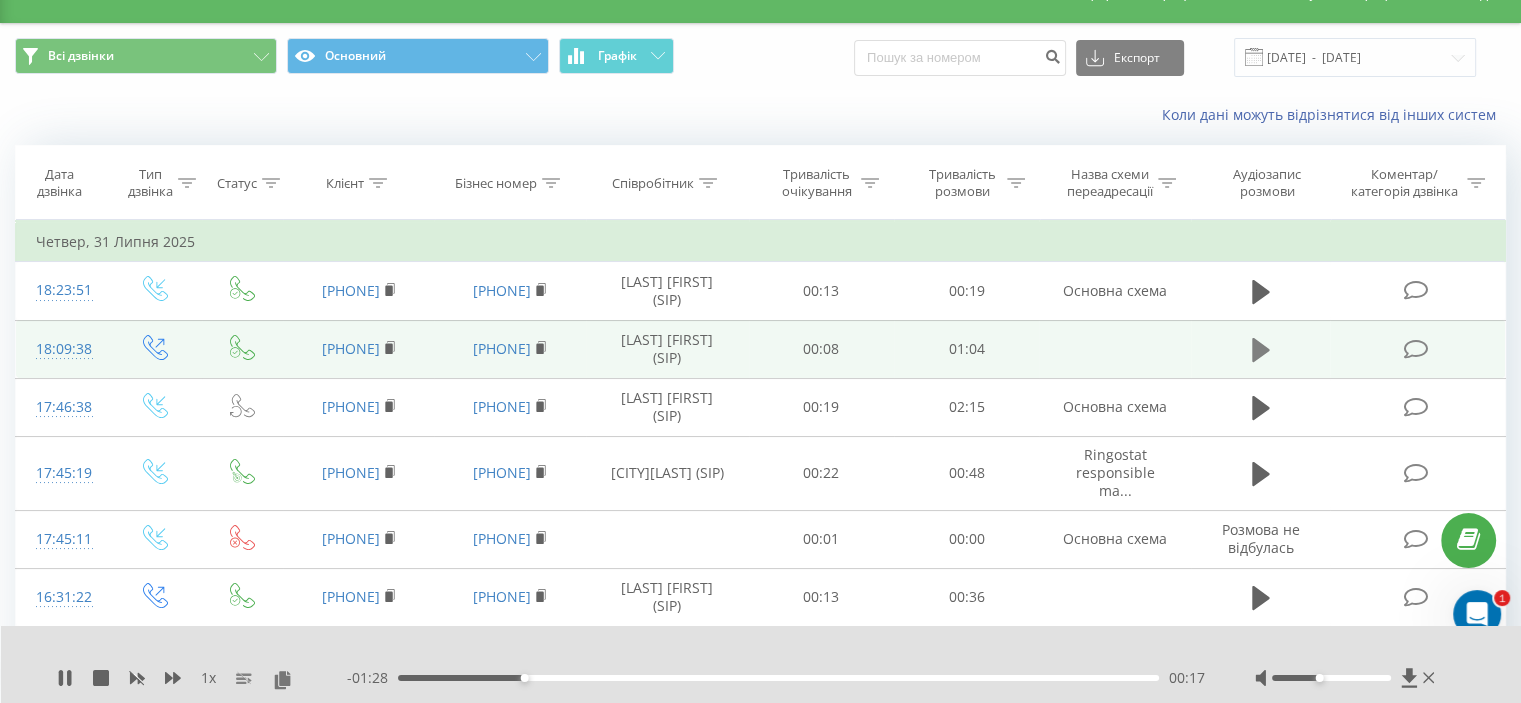 click 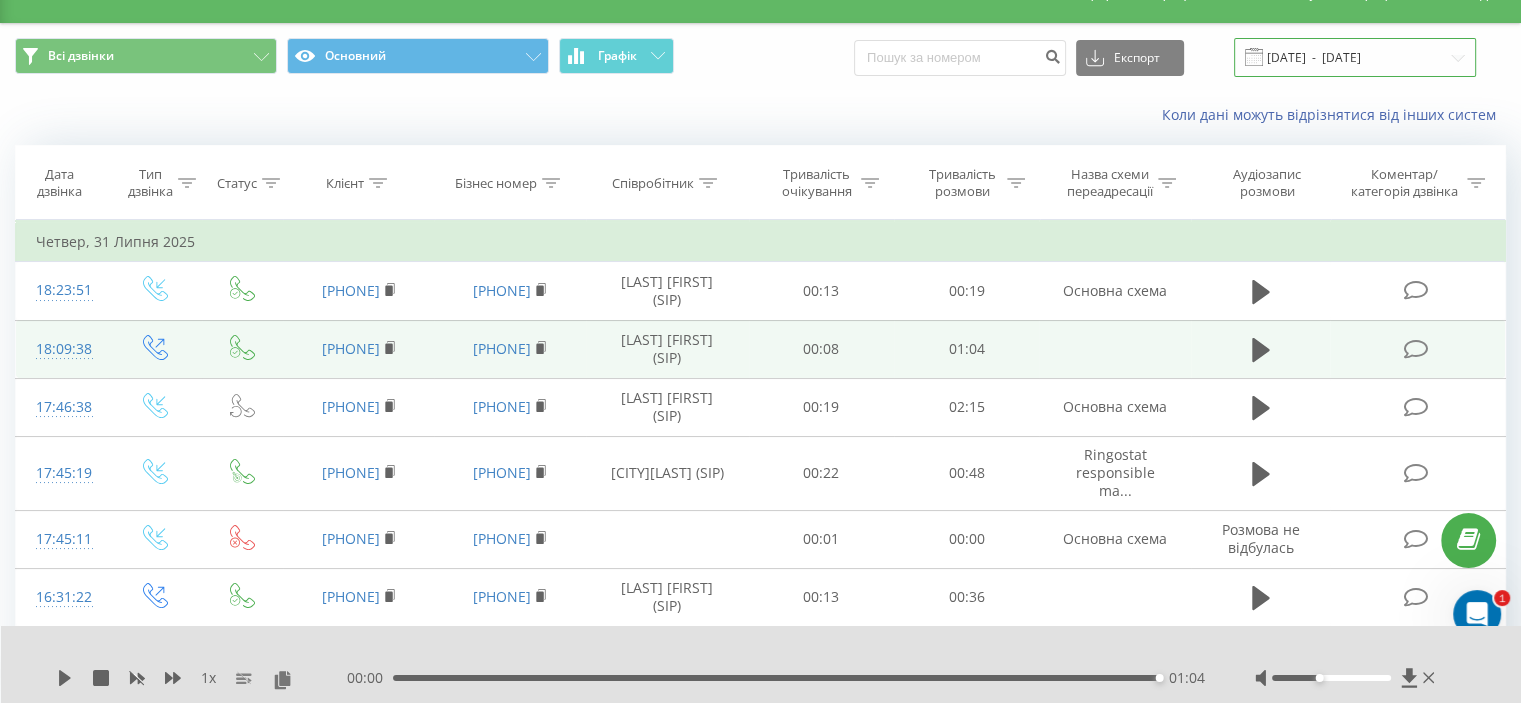 click on "[DATE]  -  [DATE]" at bounding box center (1355, 57) 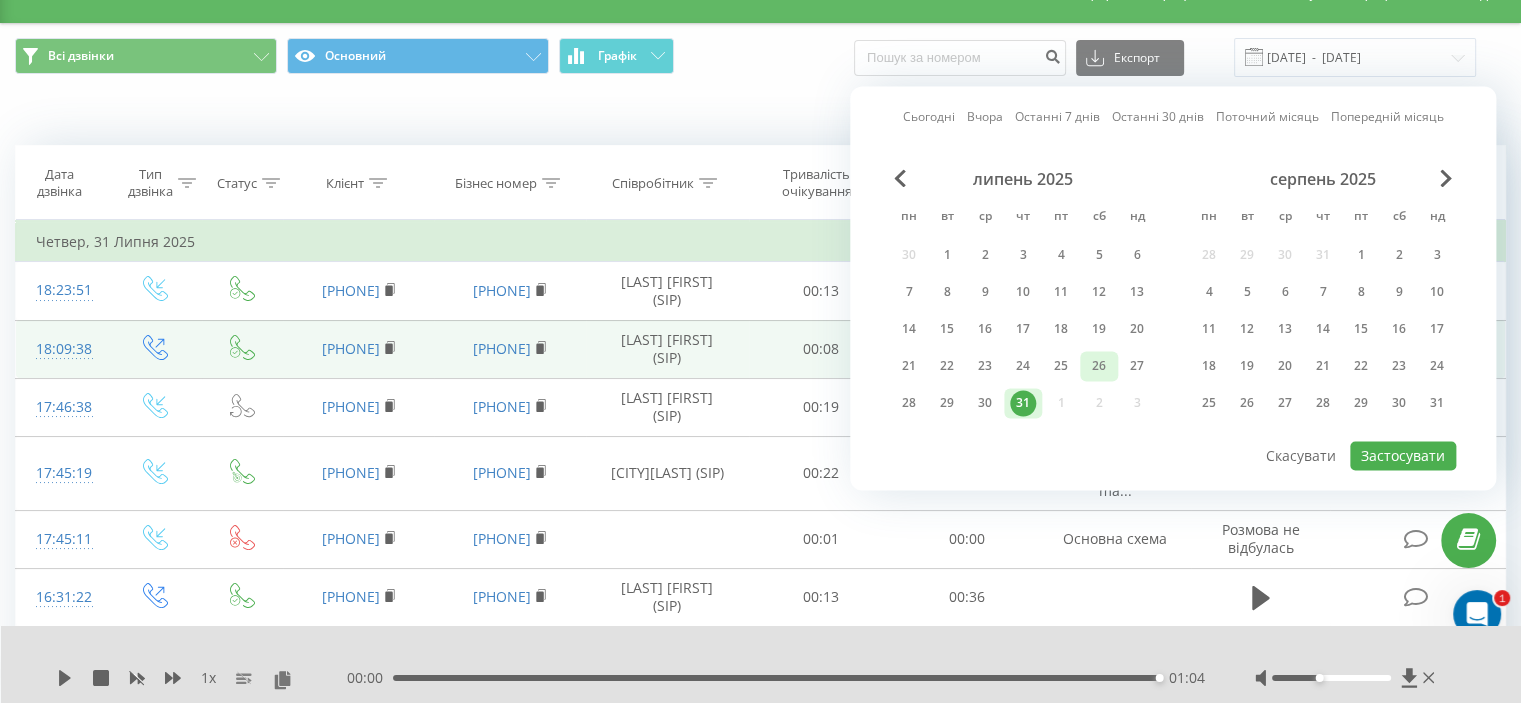 click on "26" at bounding box center (1099, 366) 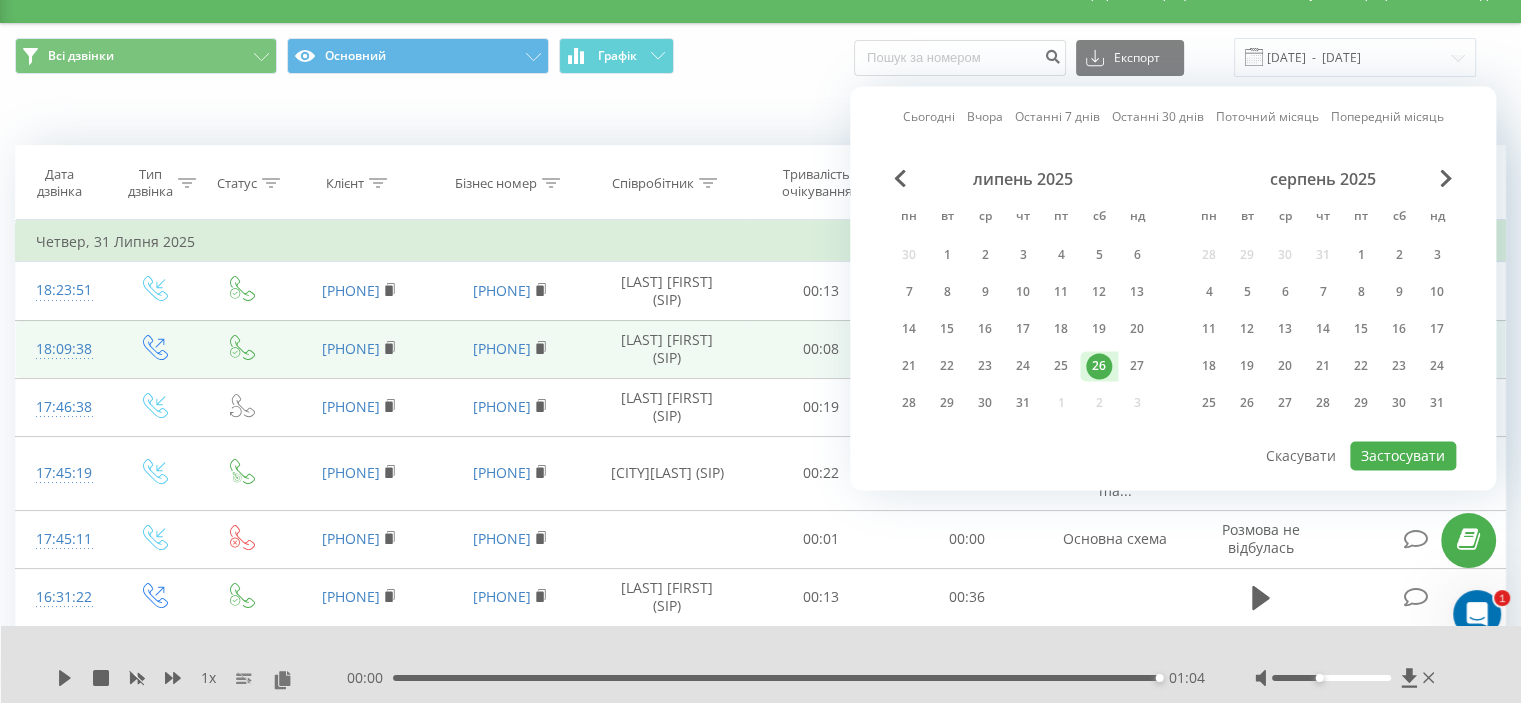 click on "Останні 7 днів" at bounding box center [1057, 117] 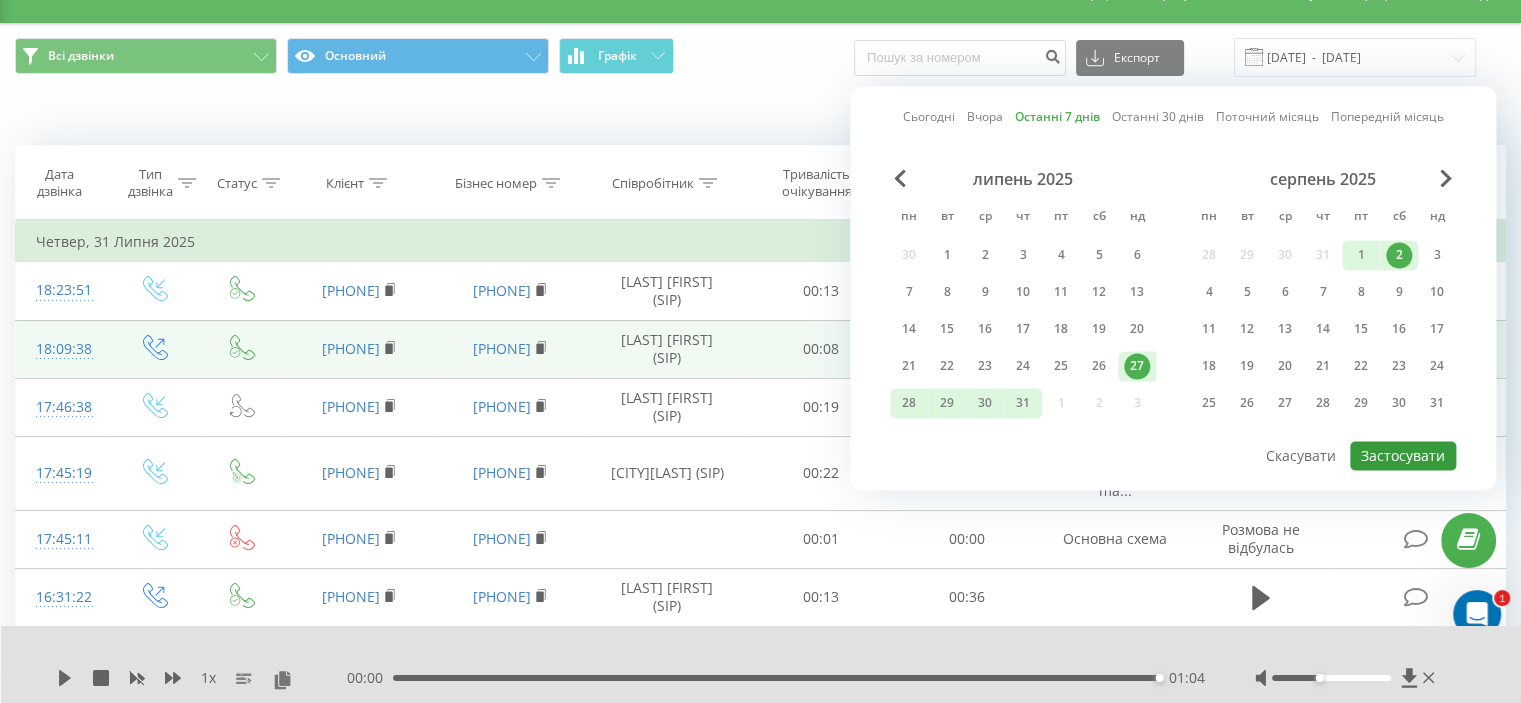 click on "Застосувати" at bounding box center (1403, 455) 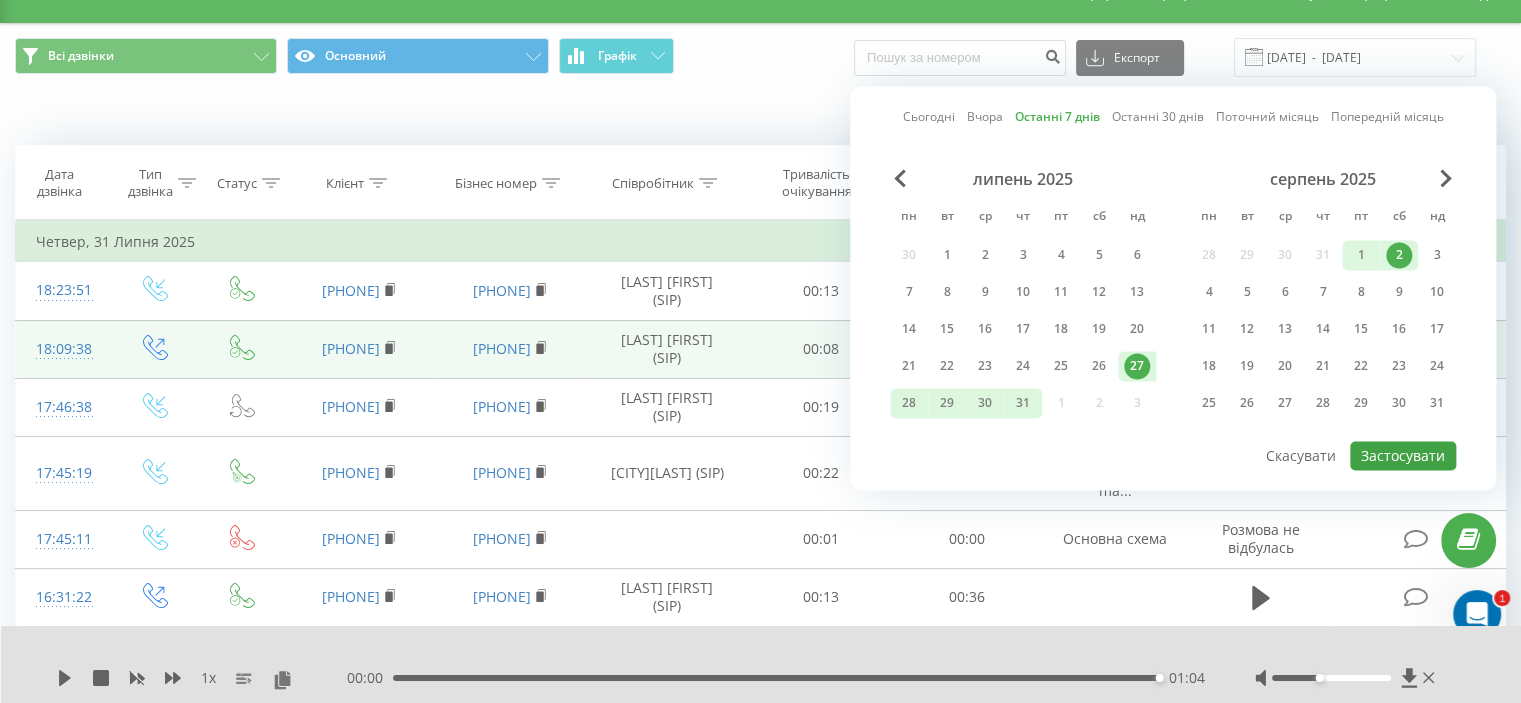 type on "[DATE]  -  [DATE]" 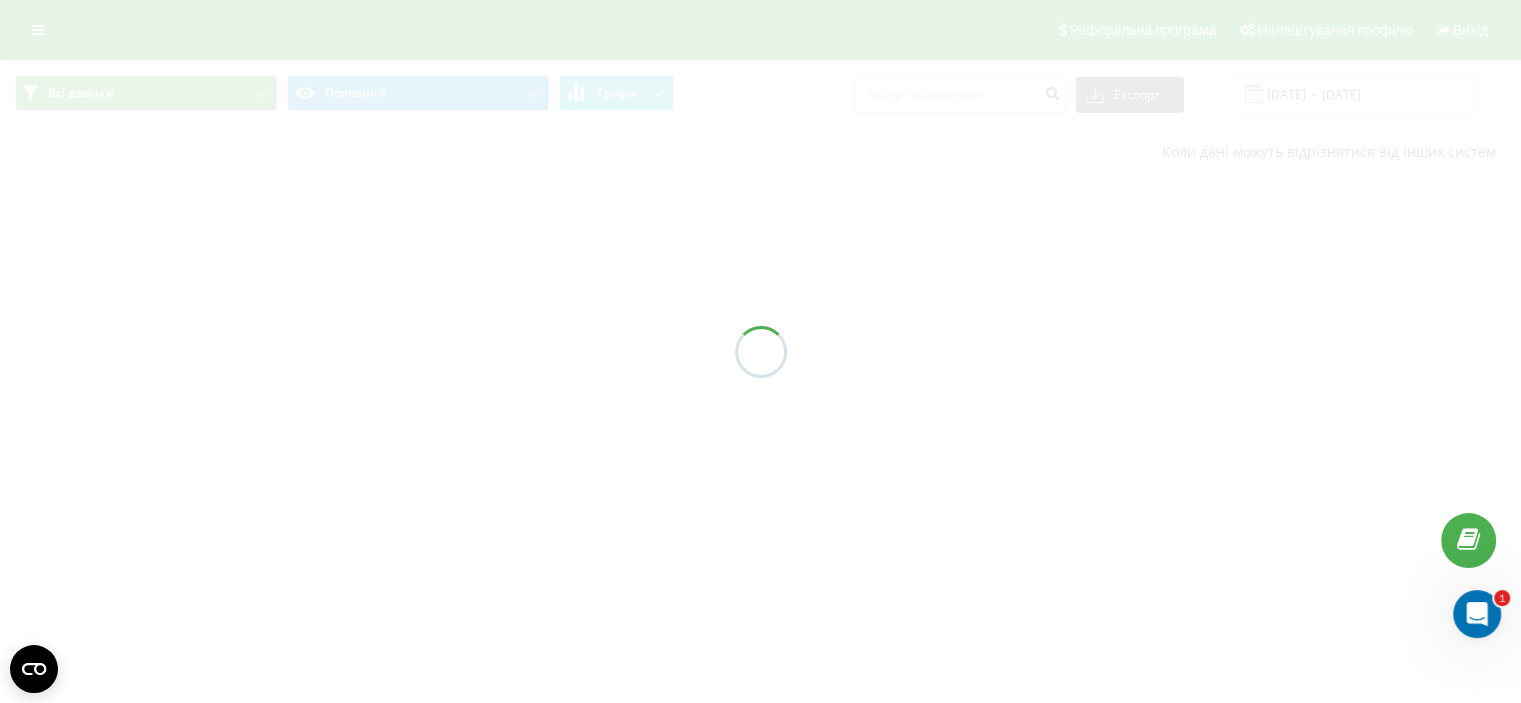 scroll, scrollTop: 0, scrollLeft: 0, axis: both 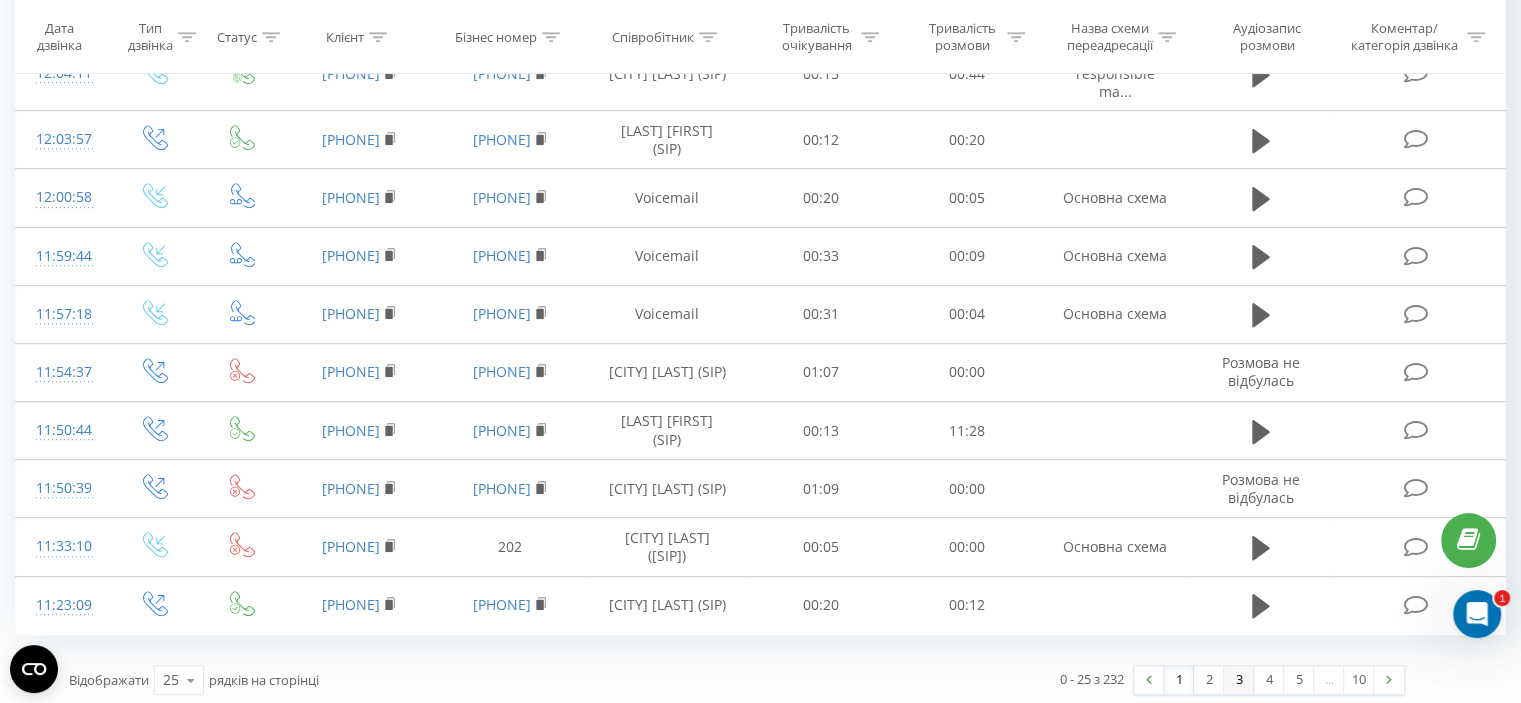 click on "3" at bounding box center (1239, 680) 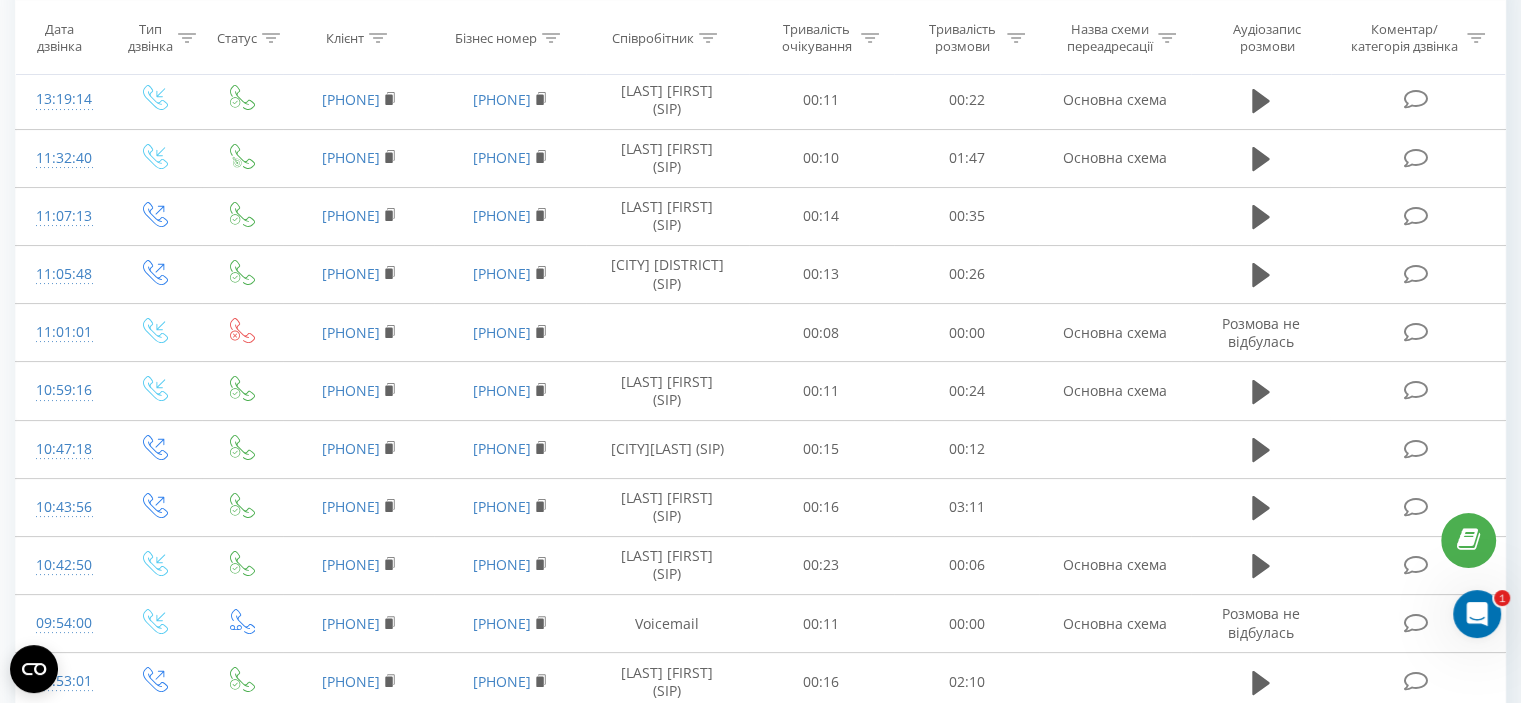 scroll, scrollTop: 132, scrollLeft: 0, axis: vertical 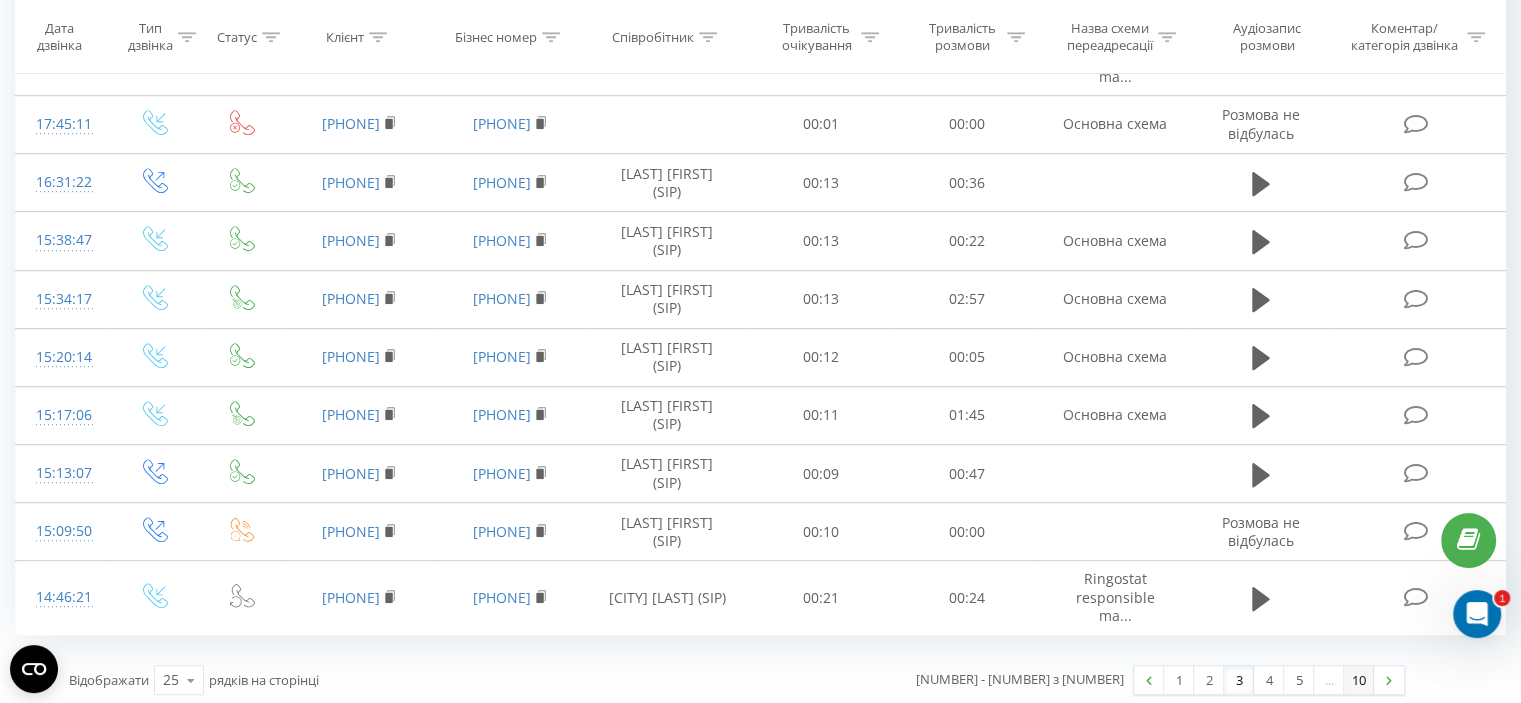 click on "10" at bounding box center (1359, 680) 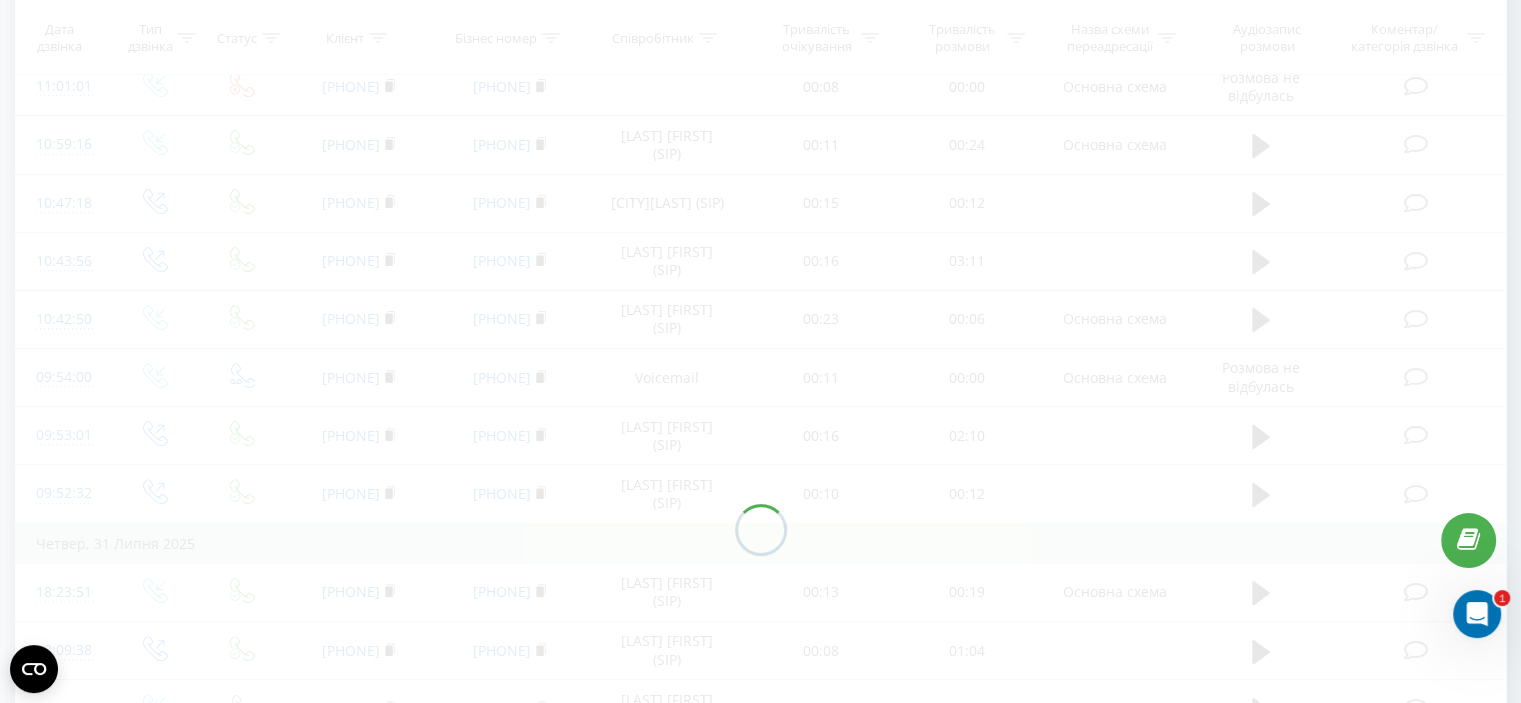 scroll, scrollTop: 78, scrollLeft: 0, axis: vertical 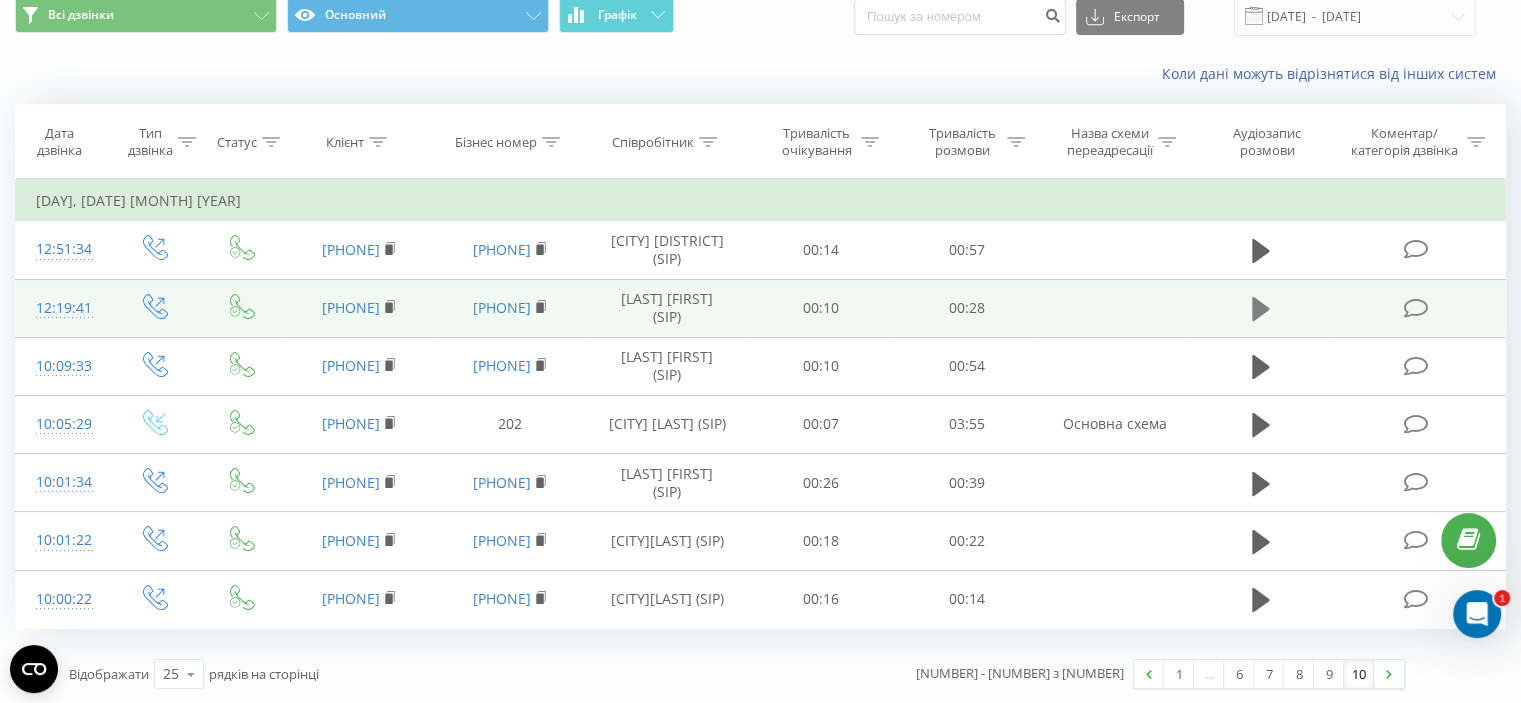 click 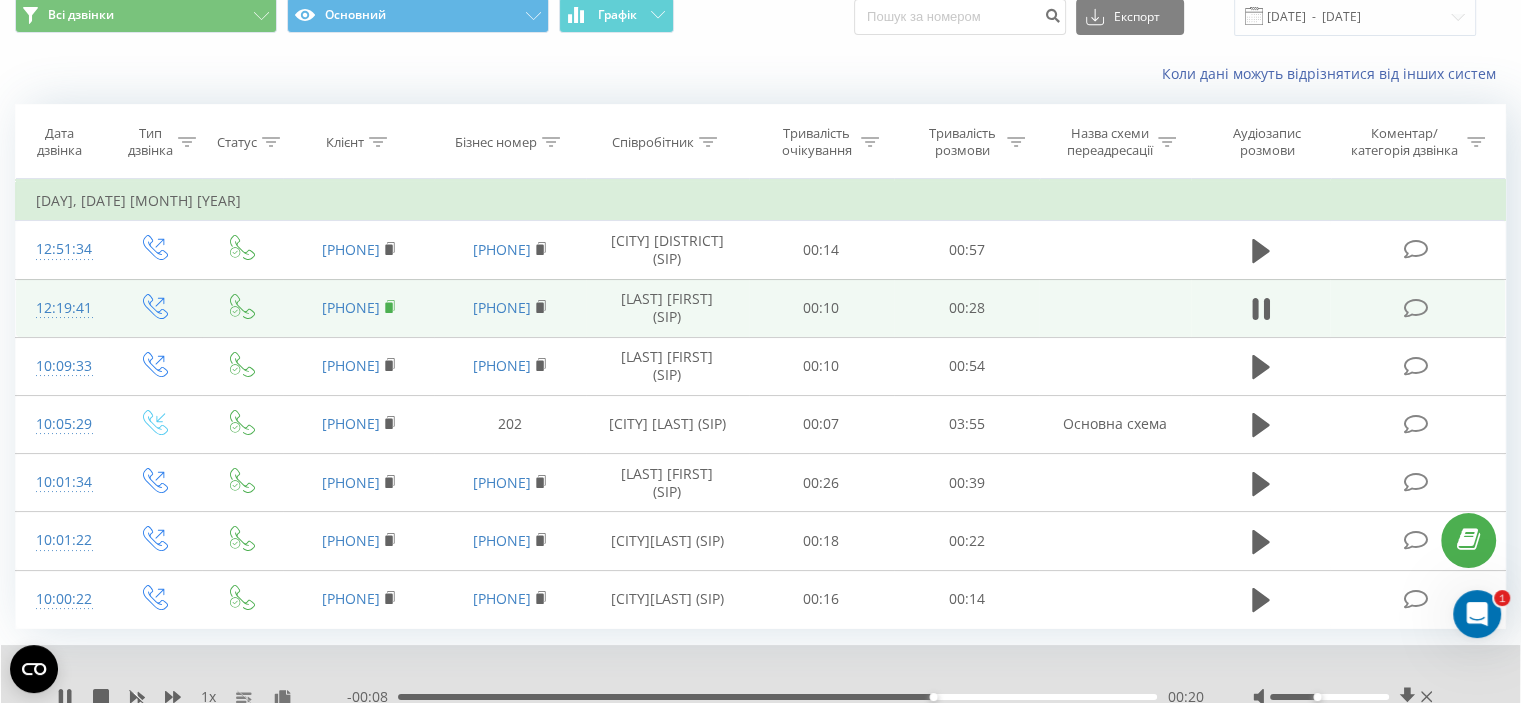 click 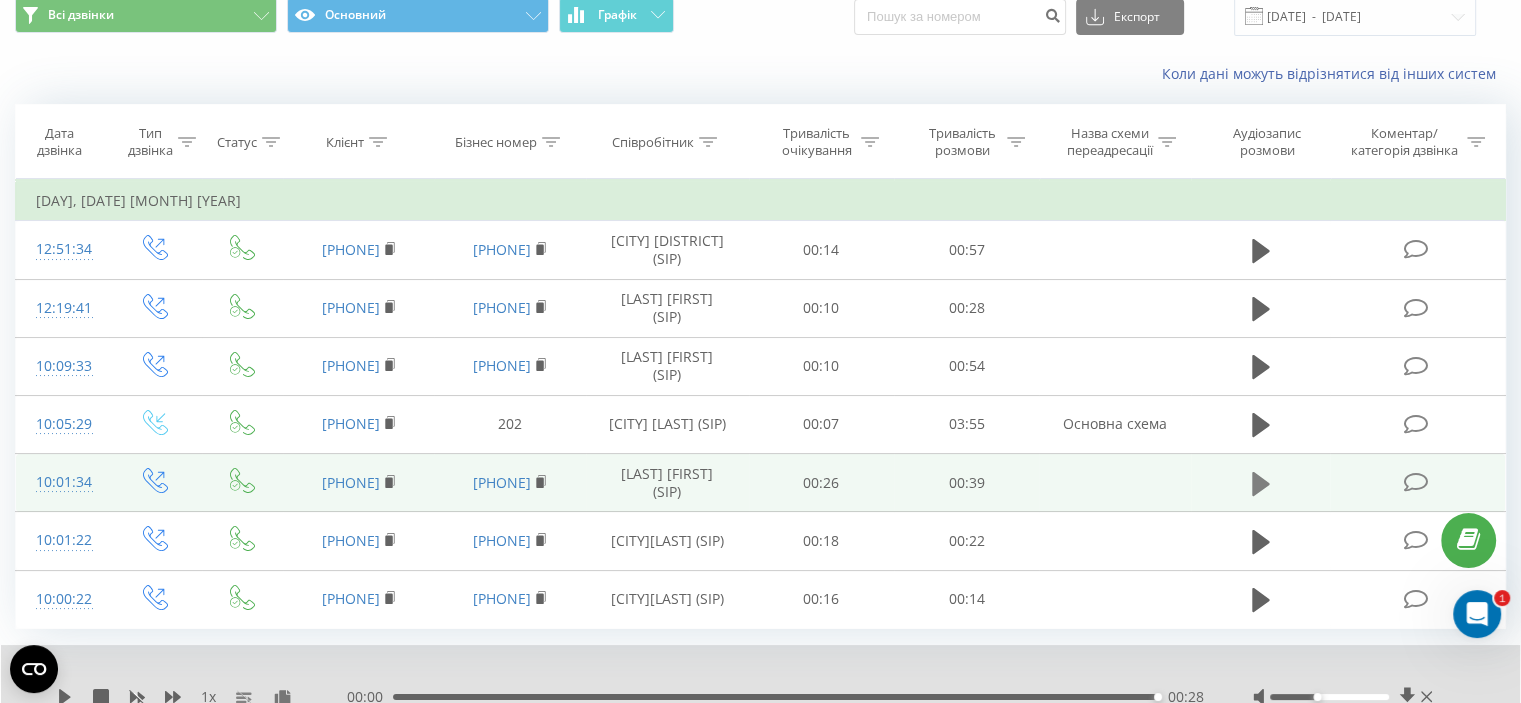 click 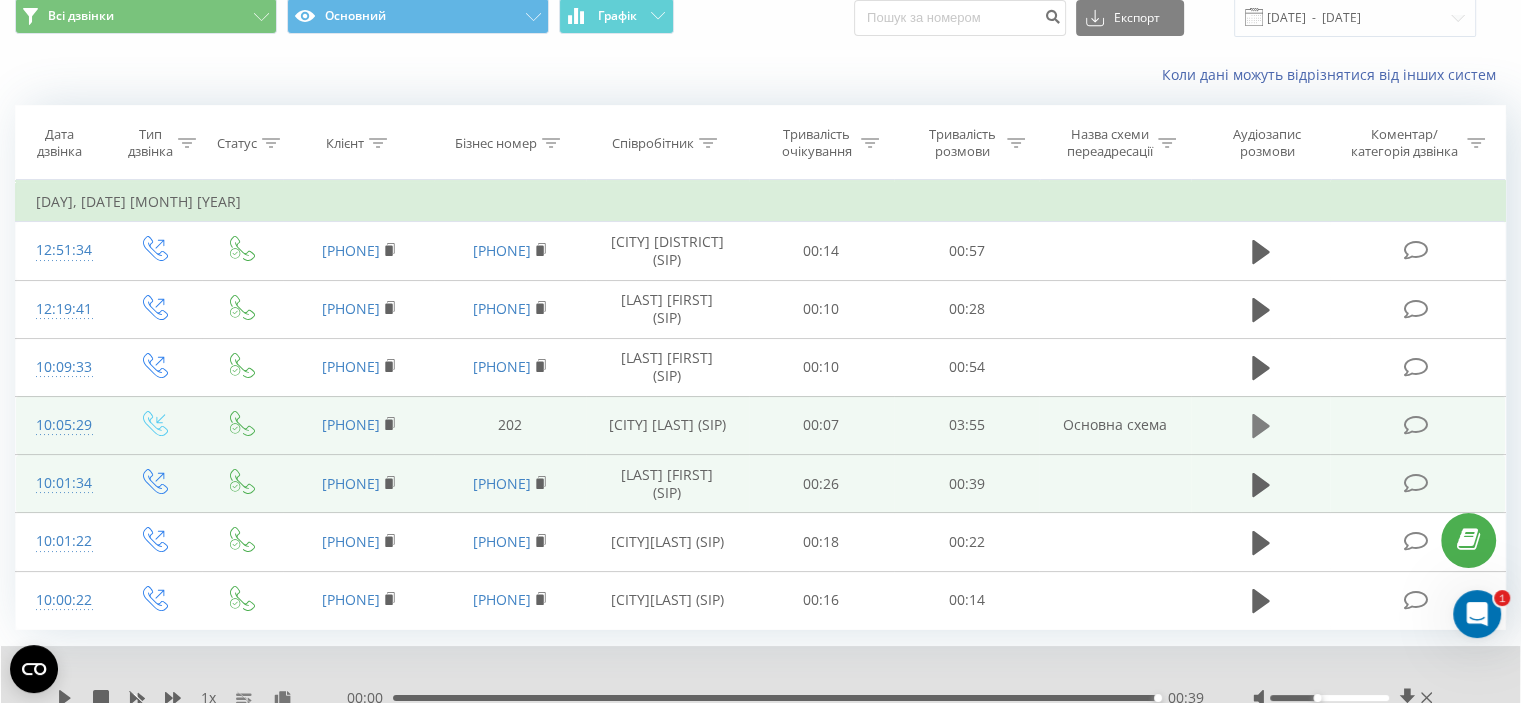 scroll, scrollTop: 155, scrollLeft: 0, axis: vertical 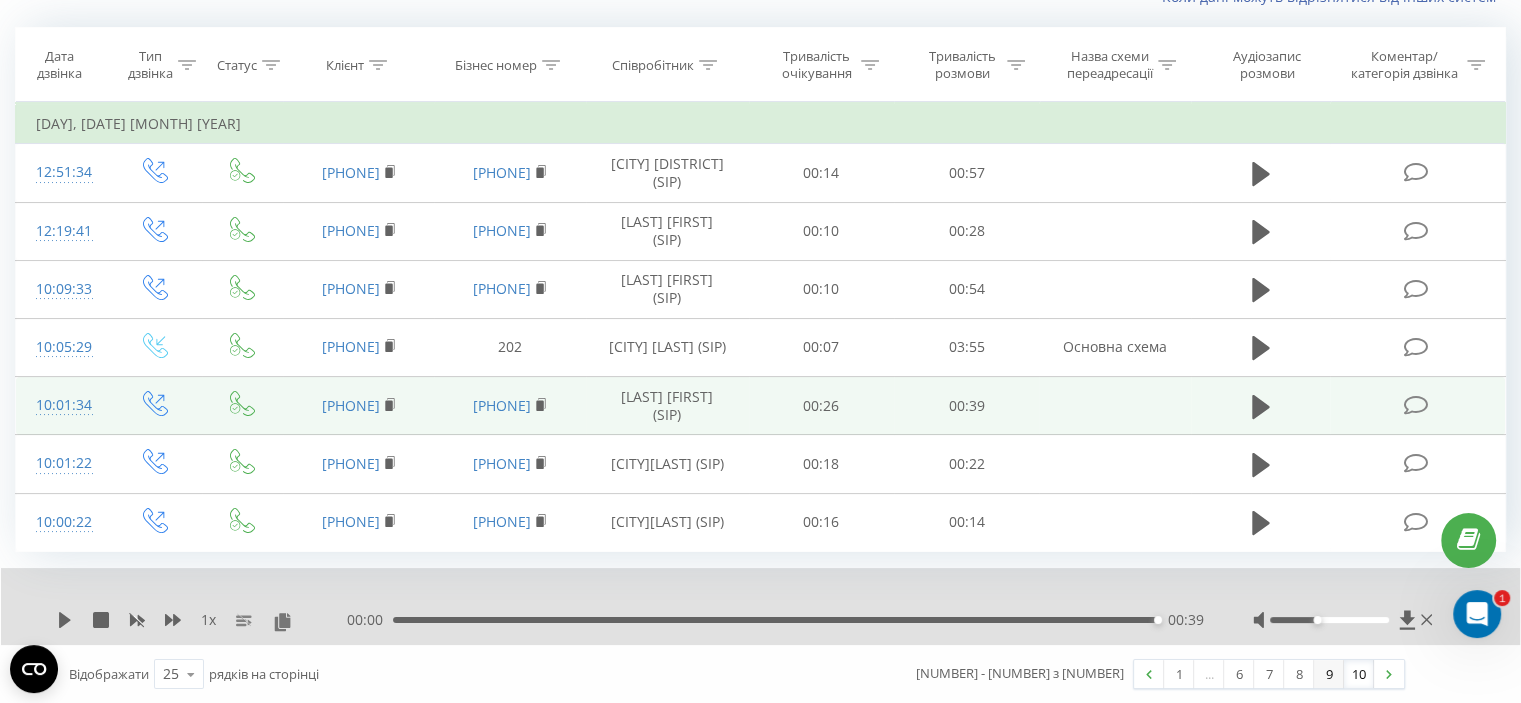 click on "9" at bounding box center [1329, 674] 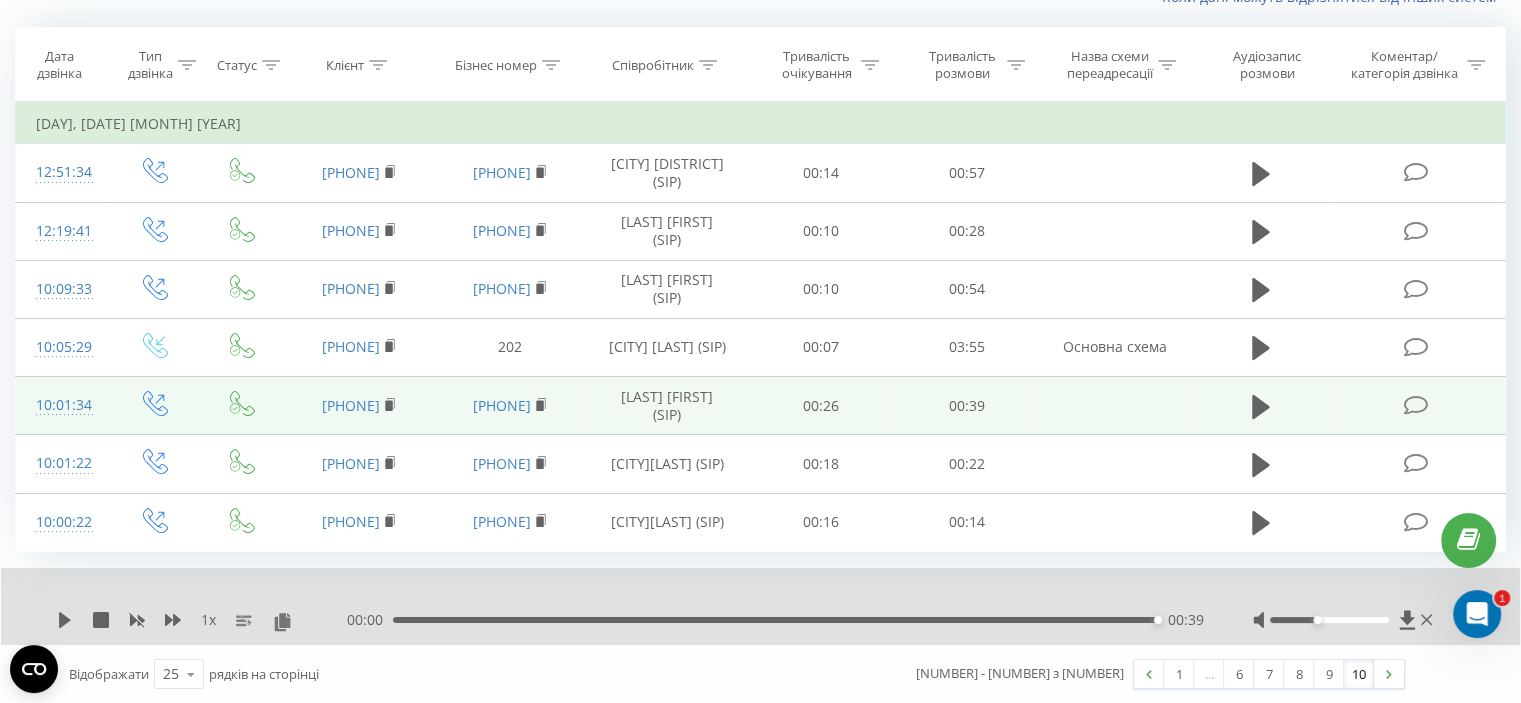 scroll, scrollTop: 132, scrollLeft: 0, axis: vertical 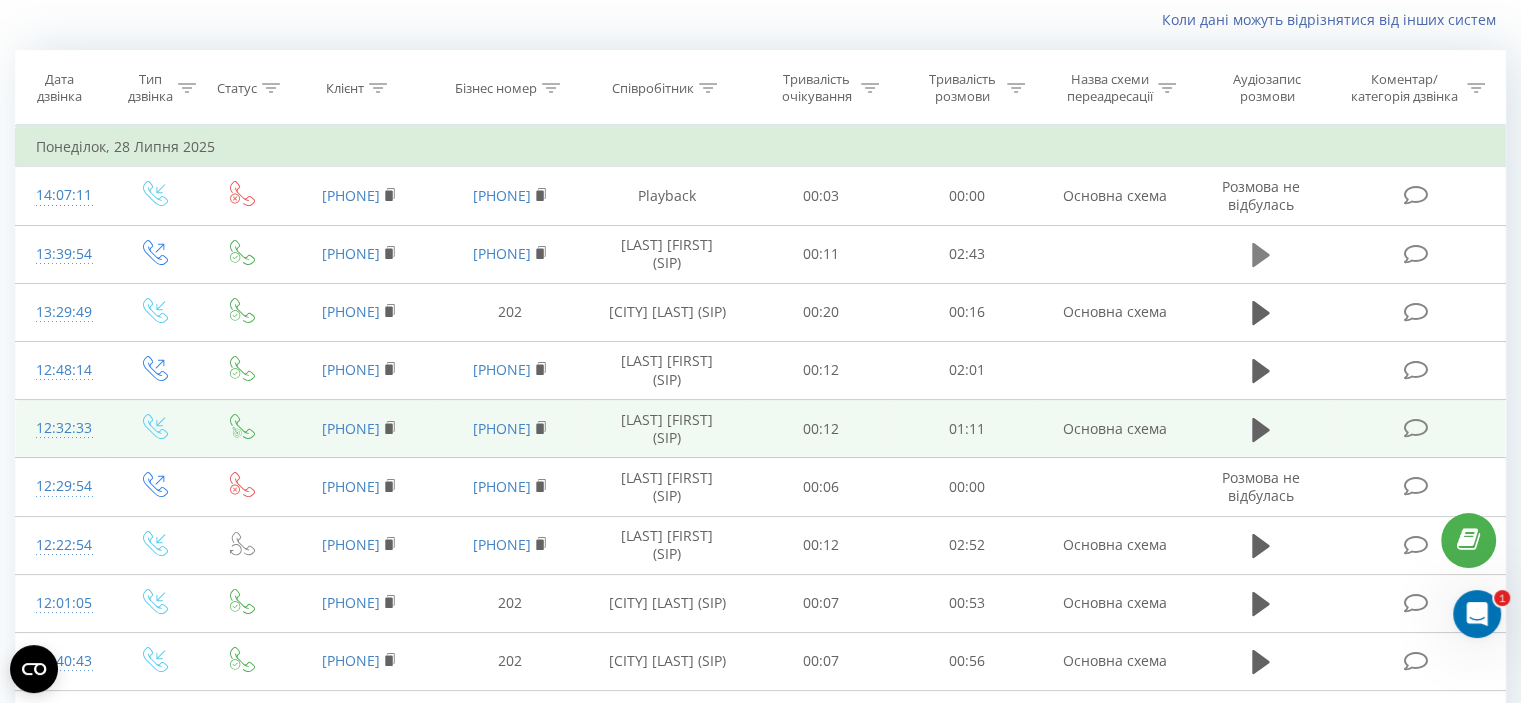 click 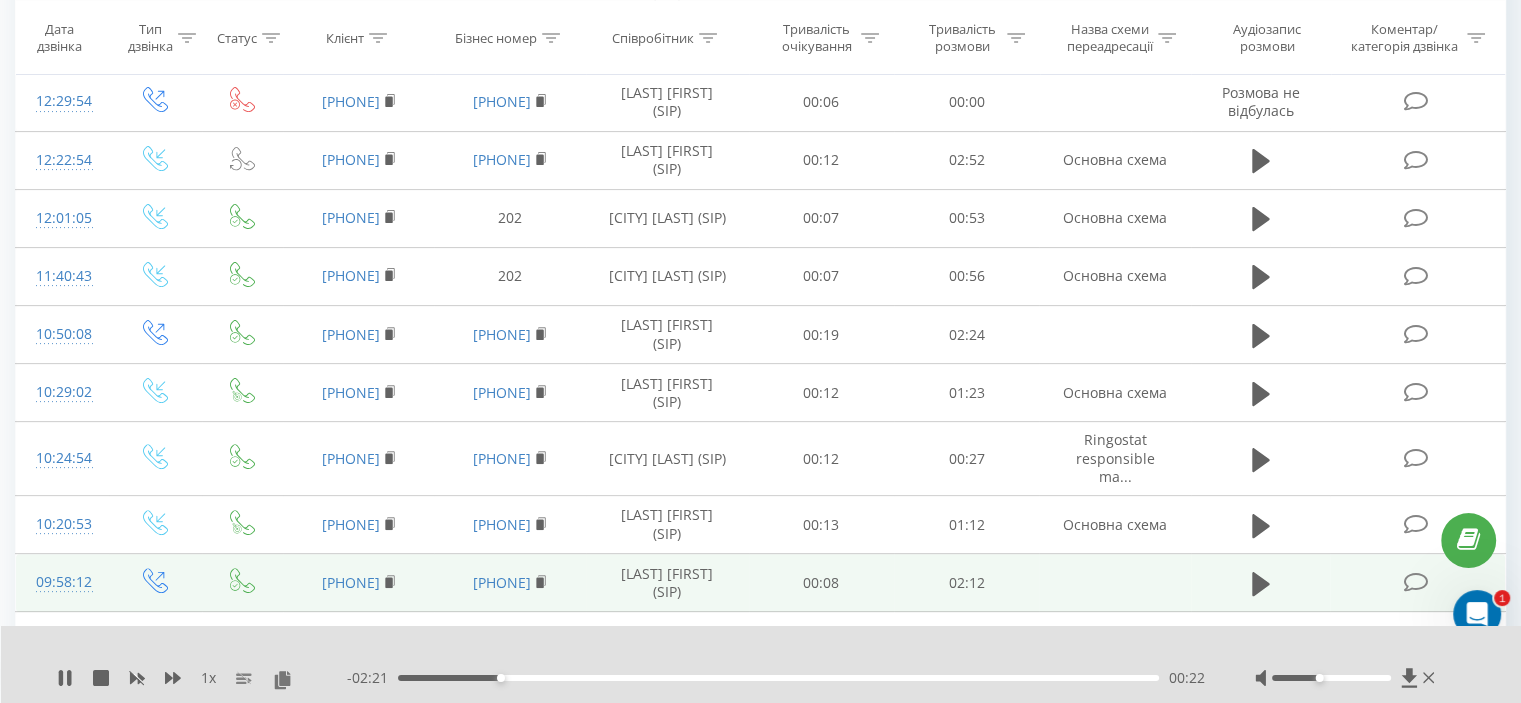 scroll, scrollTop: 532, scrollLeft: 0, axis: vertical 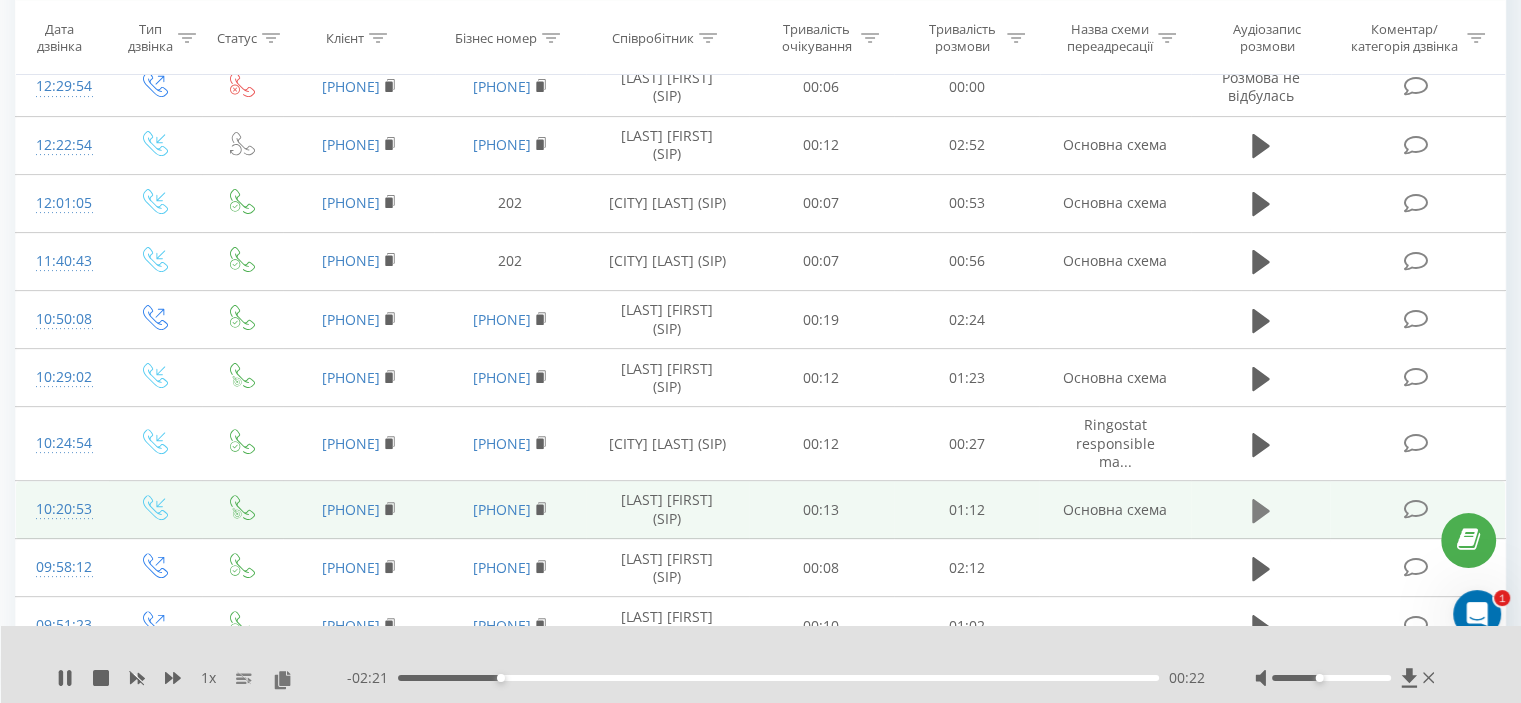 click 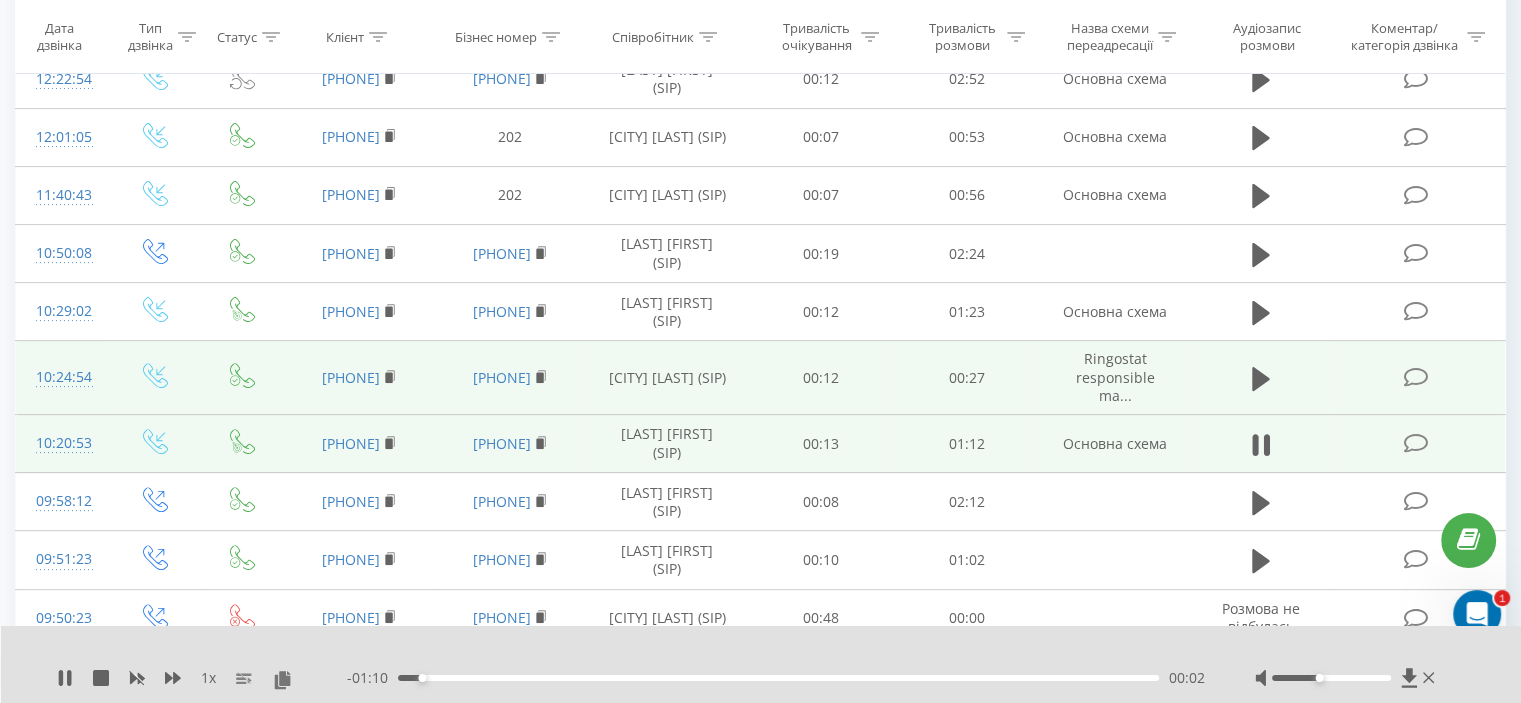scroll, scrollTop: 632, scrollLeft: 0, axis: vertical 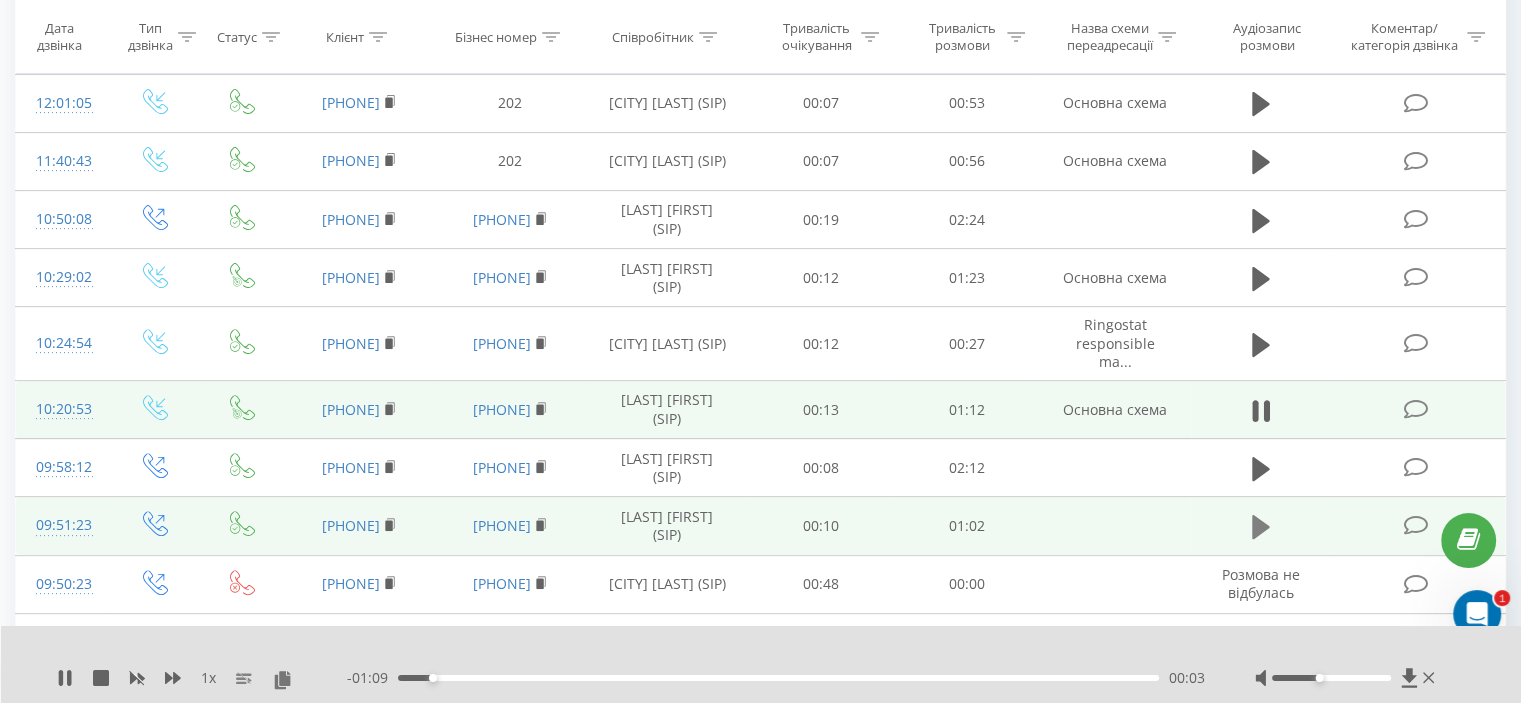 click 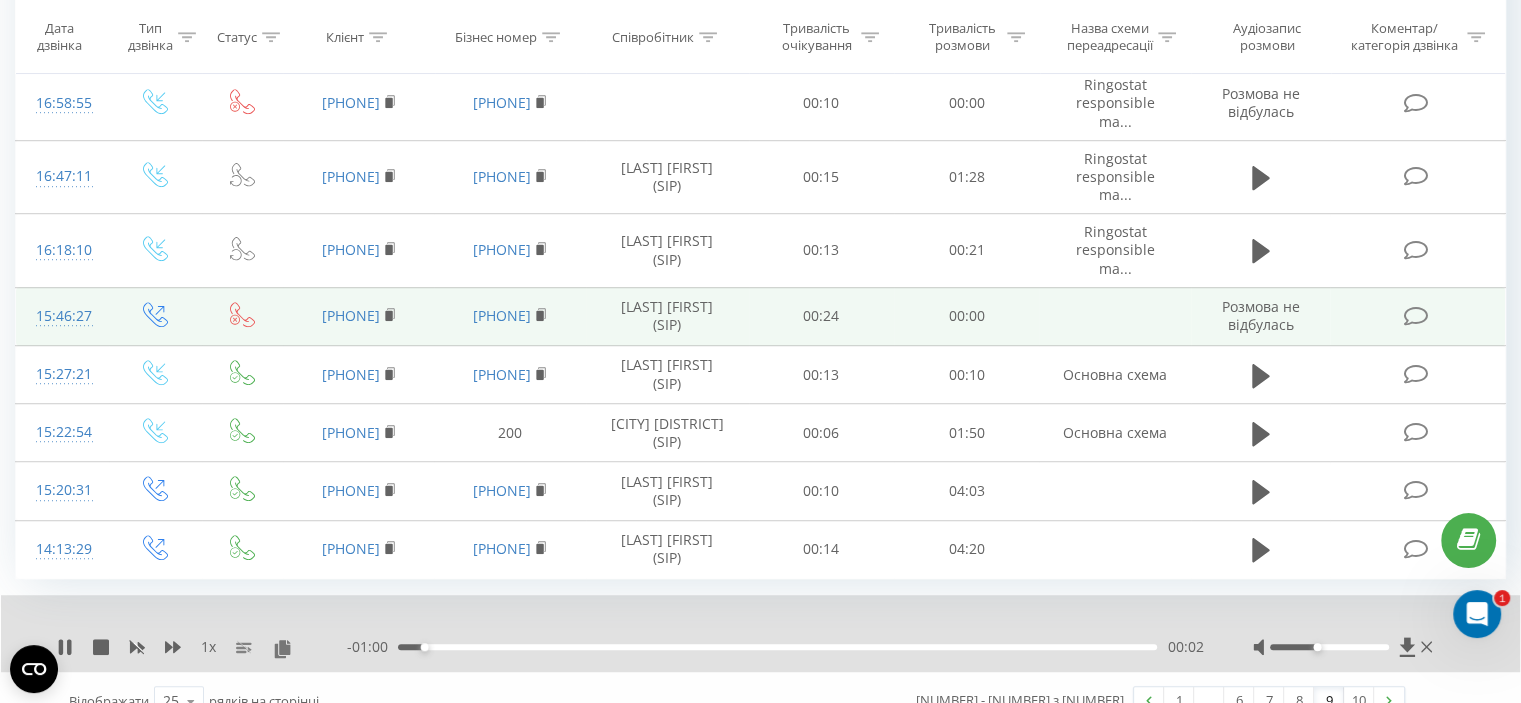 scroll, scrollTop: 1298, scrollLeft: 0, axis: vertical 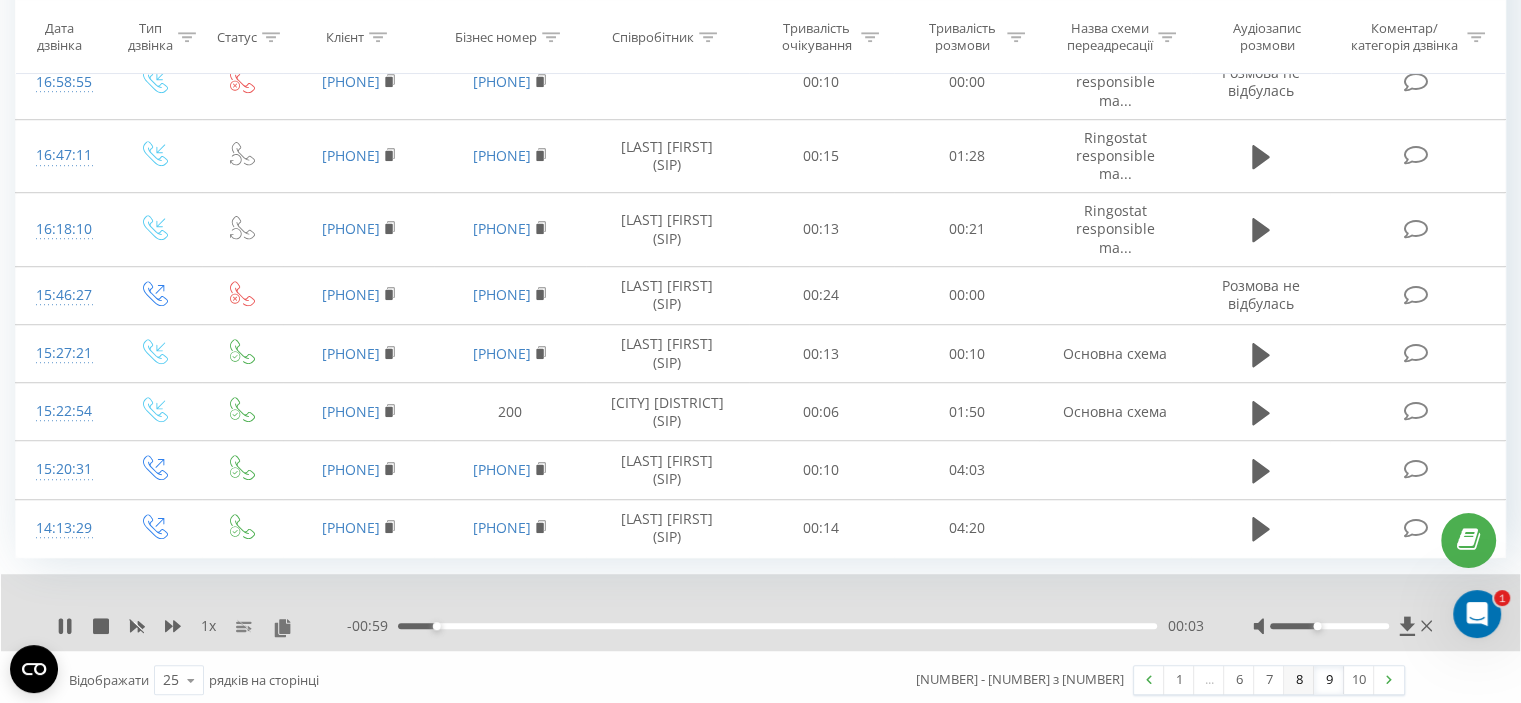 click on "8" at bounding box center (1299, 680) 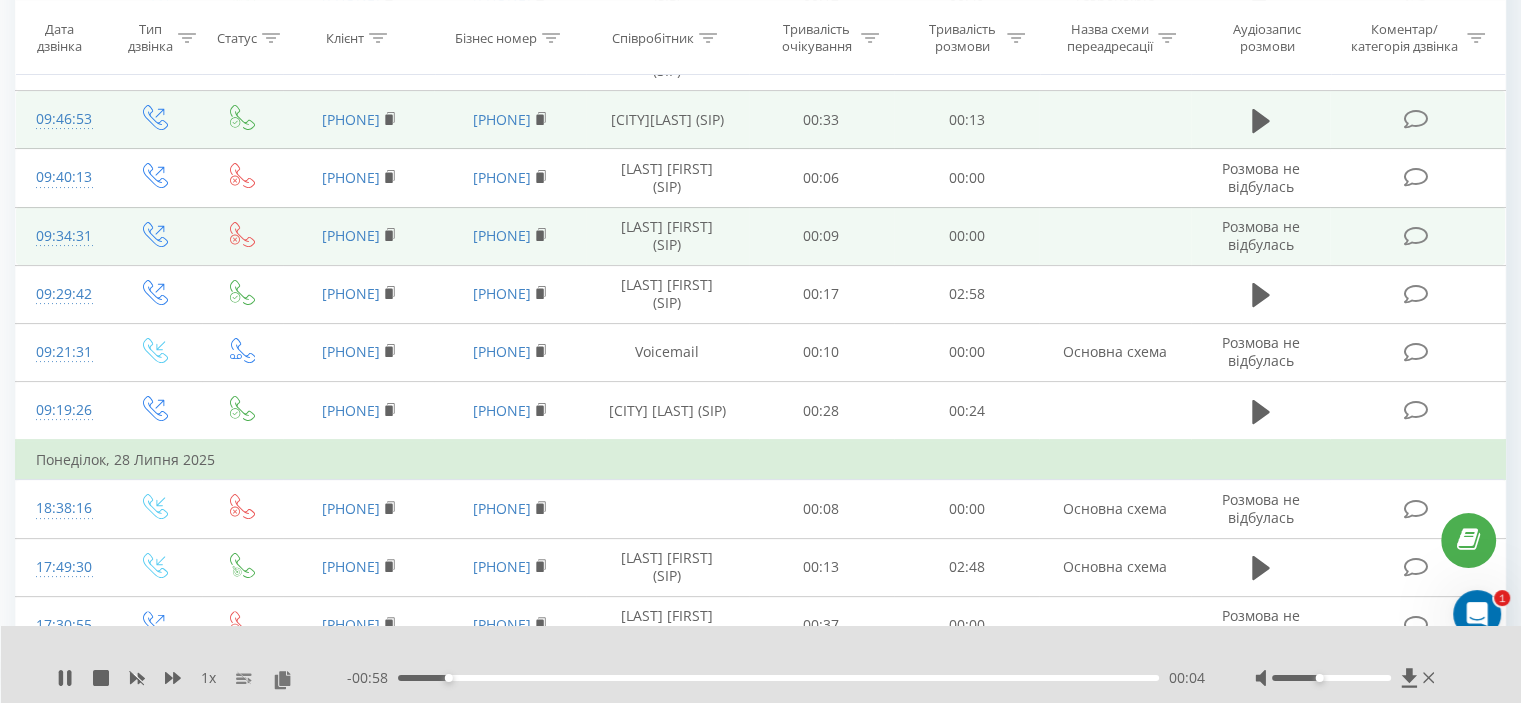 scroll, scrollTop: 132, scrollLeft: 0, axis: vertical 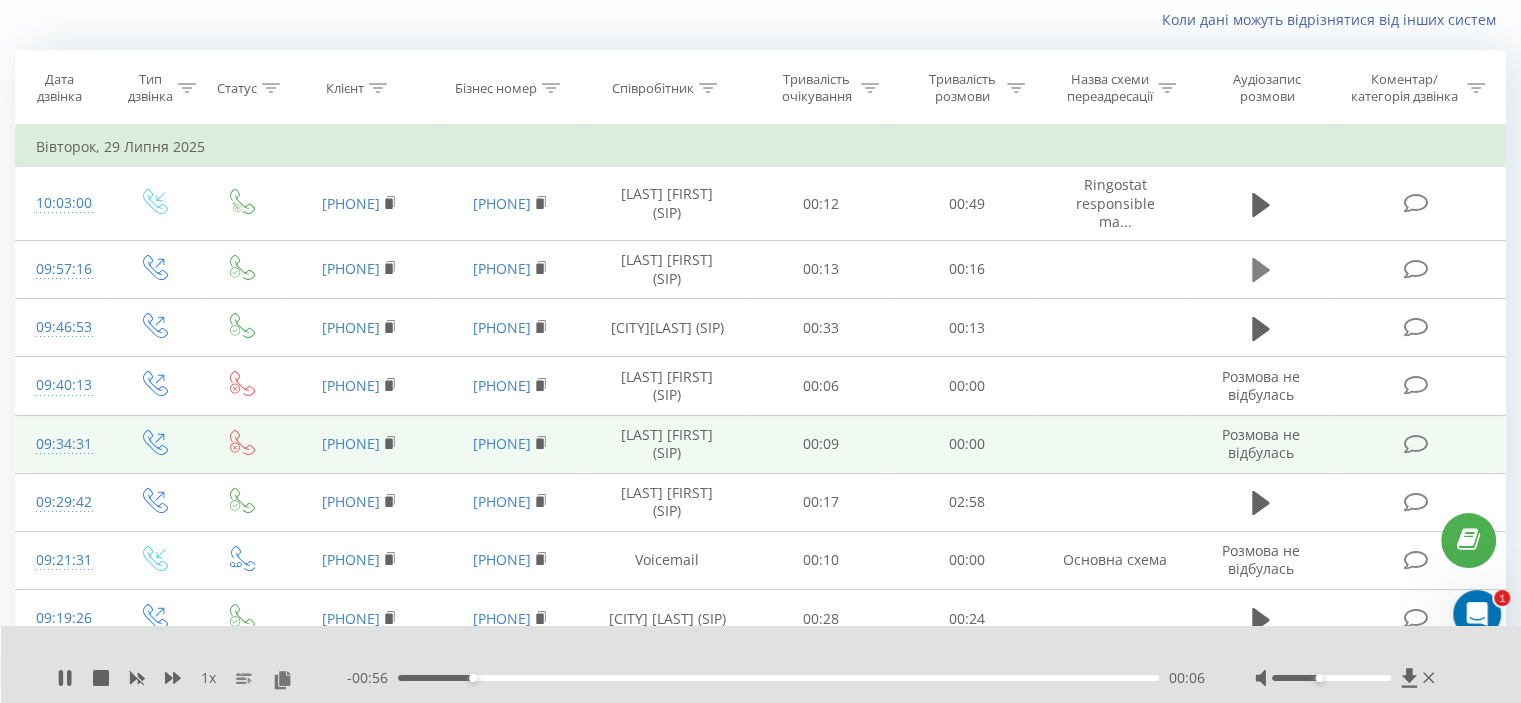 click 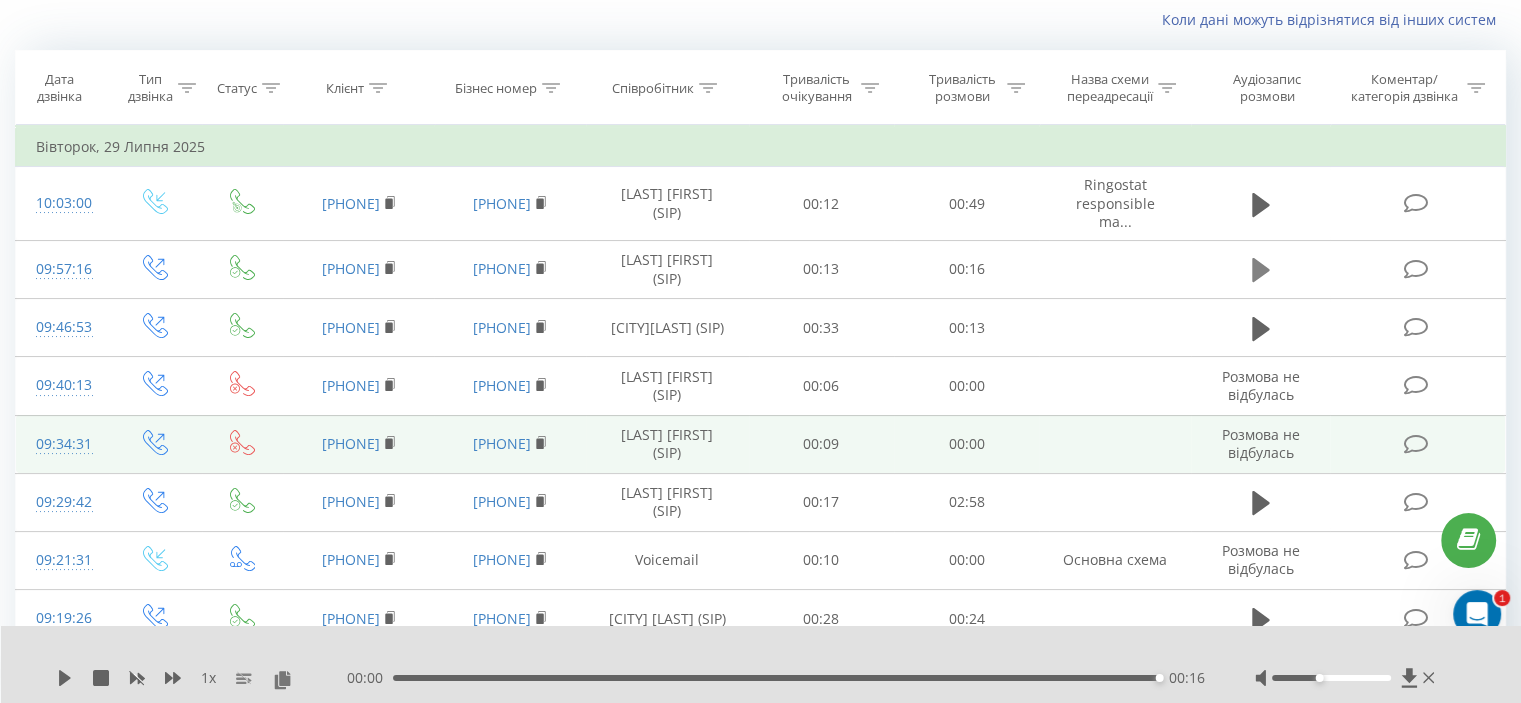 click 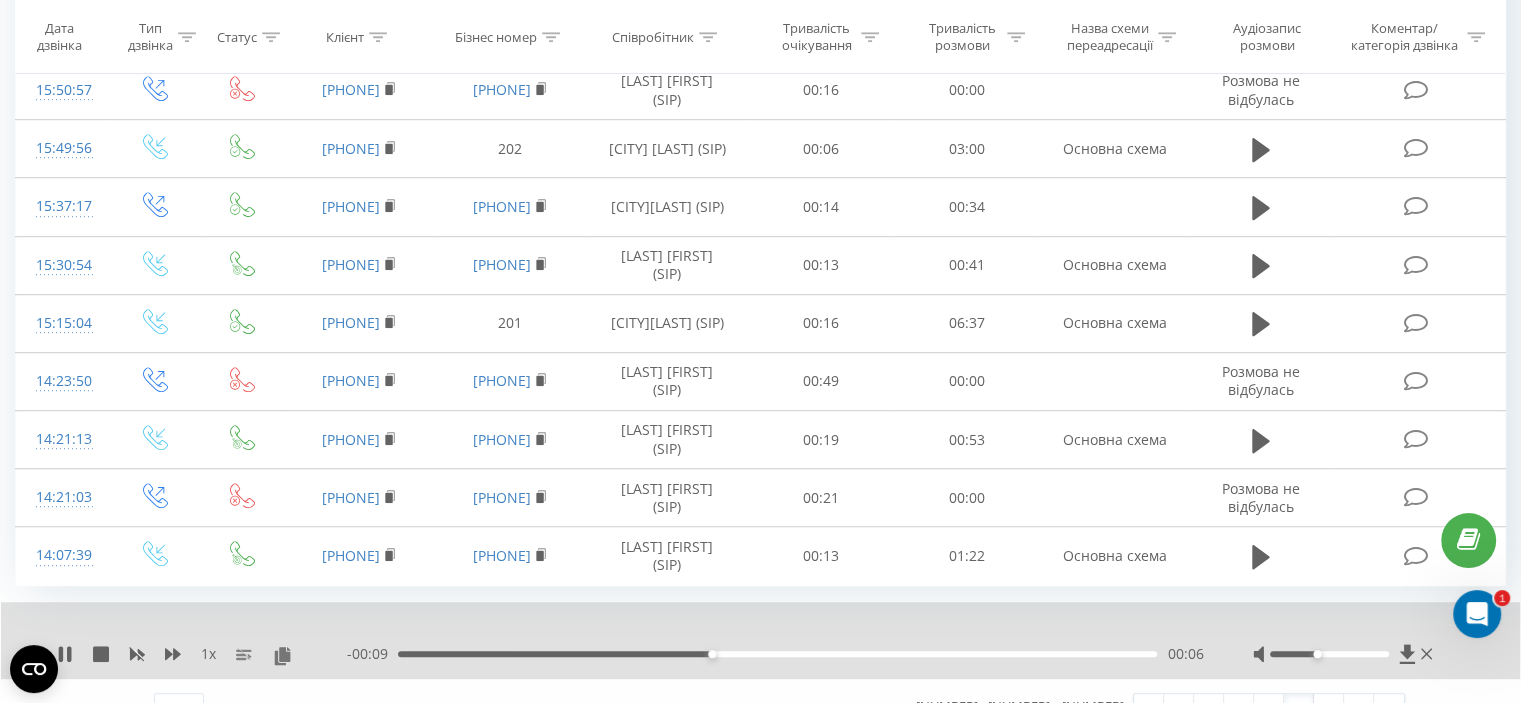scroll, scrollTop: 1252, scrollLeft: 0, axis: vertical 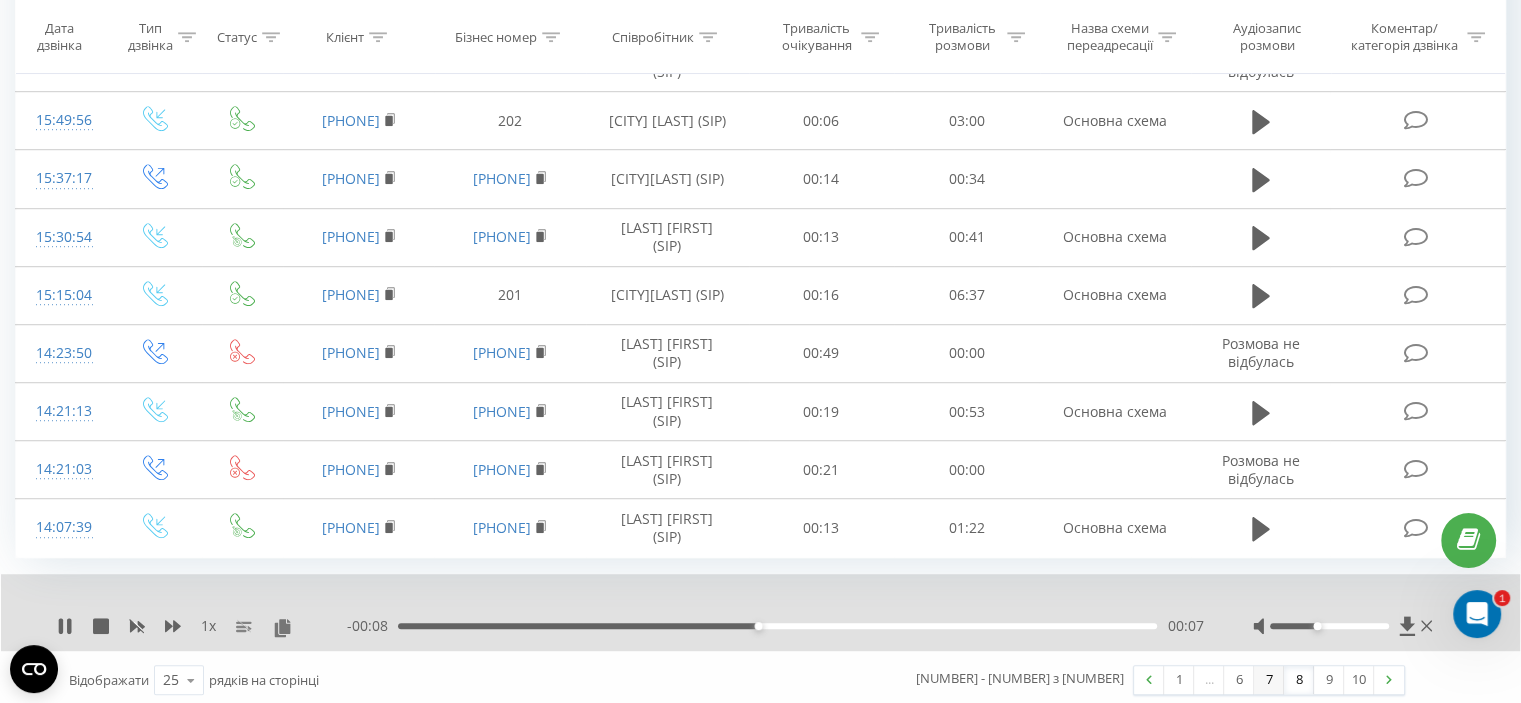 click on "7" at bounding box center [1269, 680] 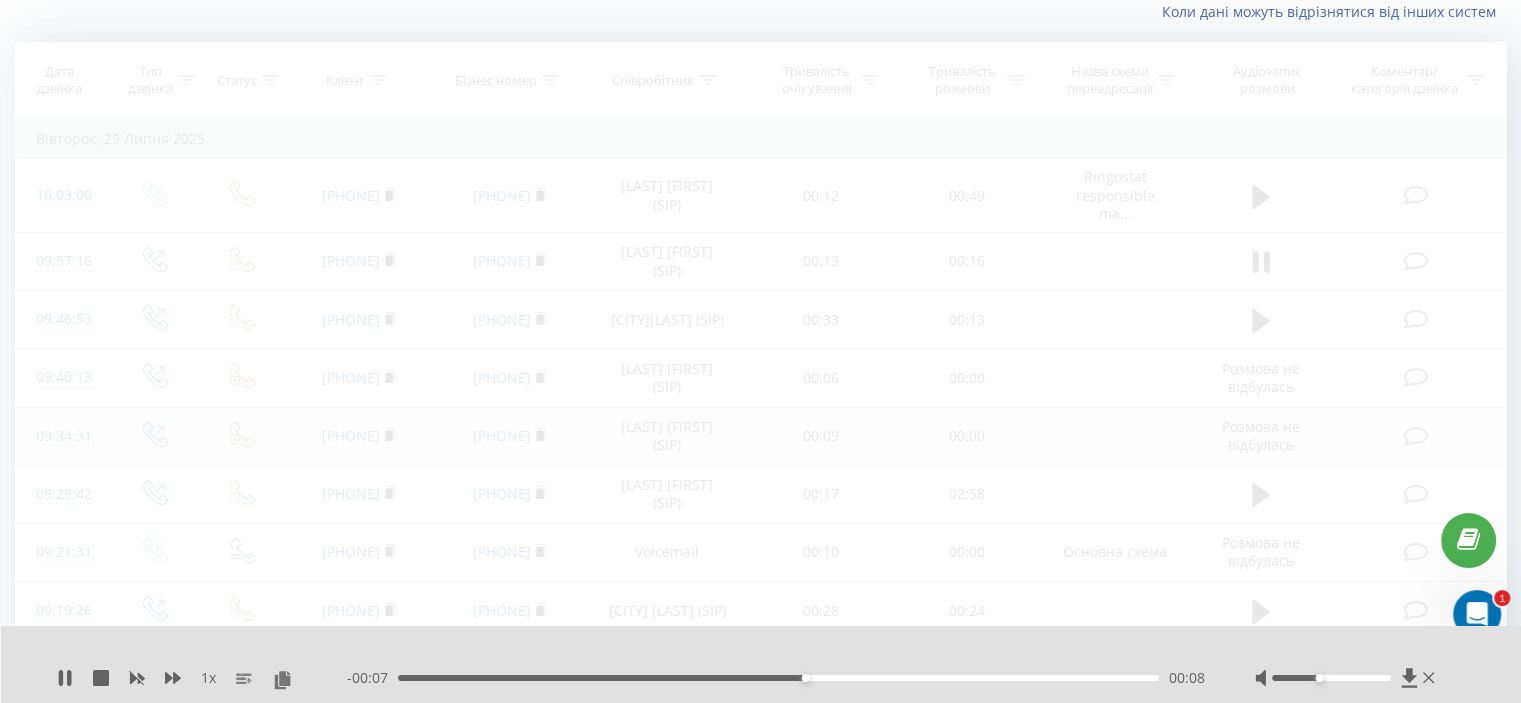 scroll, scrollTop: 132, scrollLeft: 0, axis: vertical 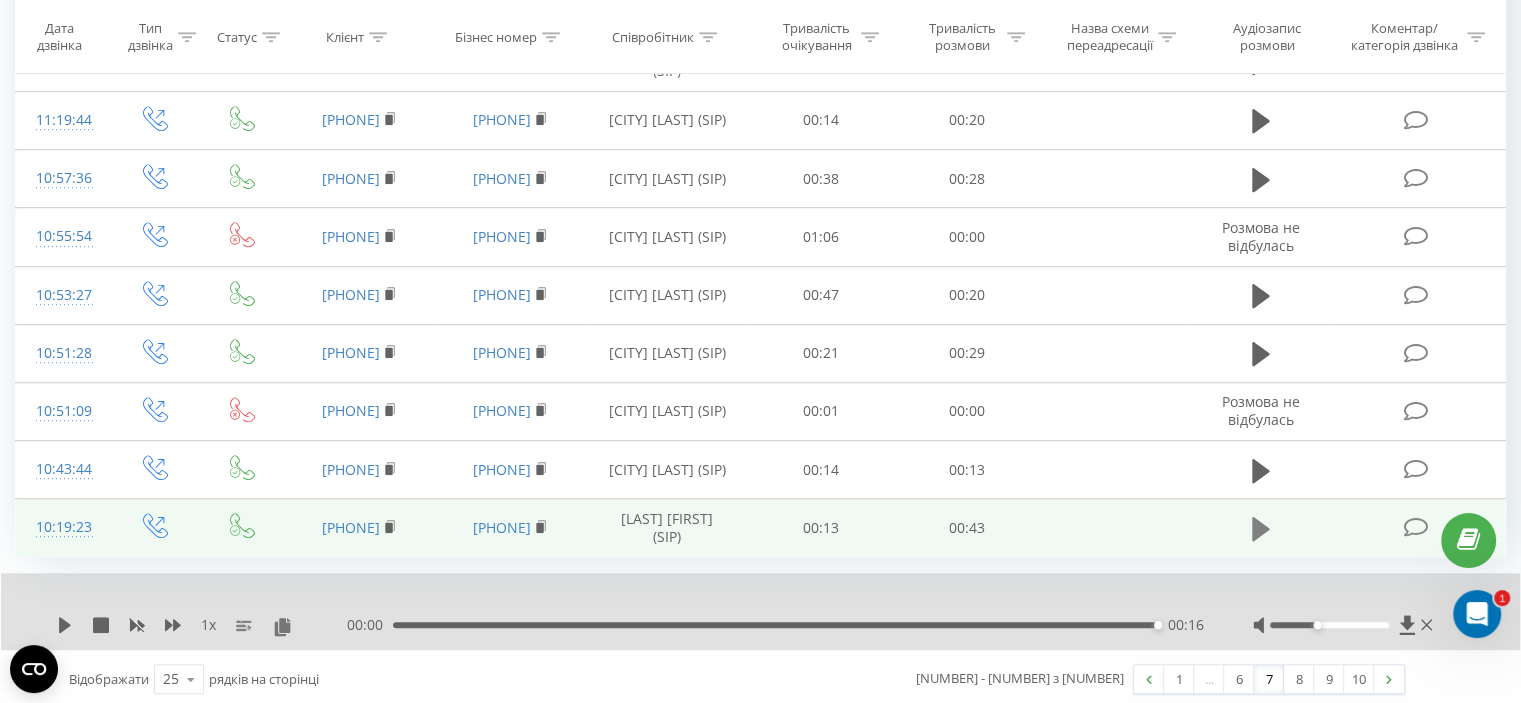 click 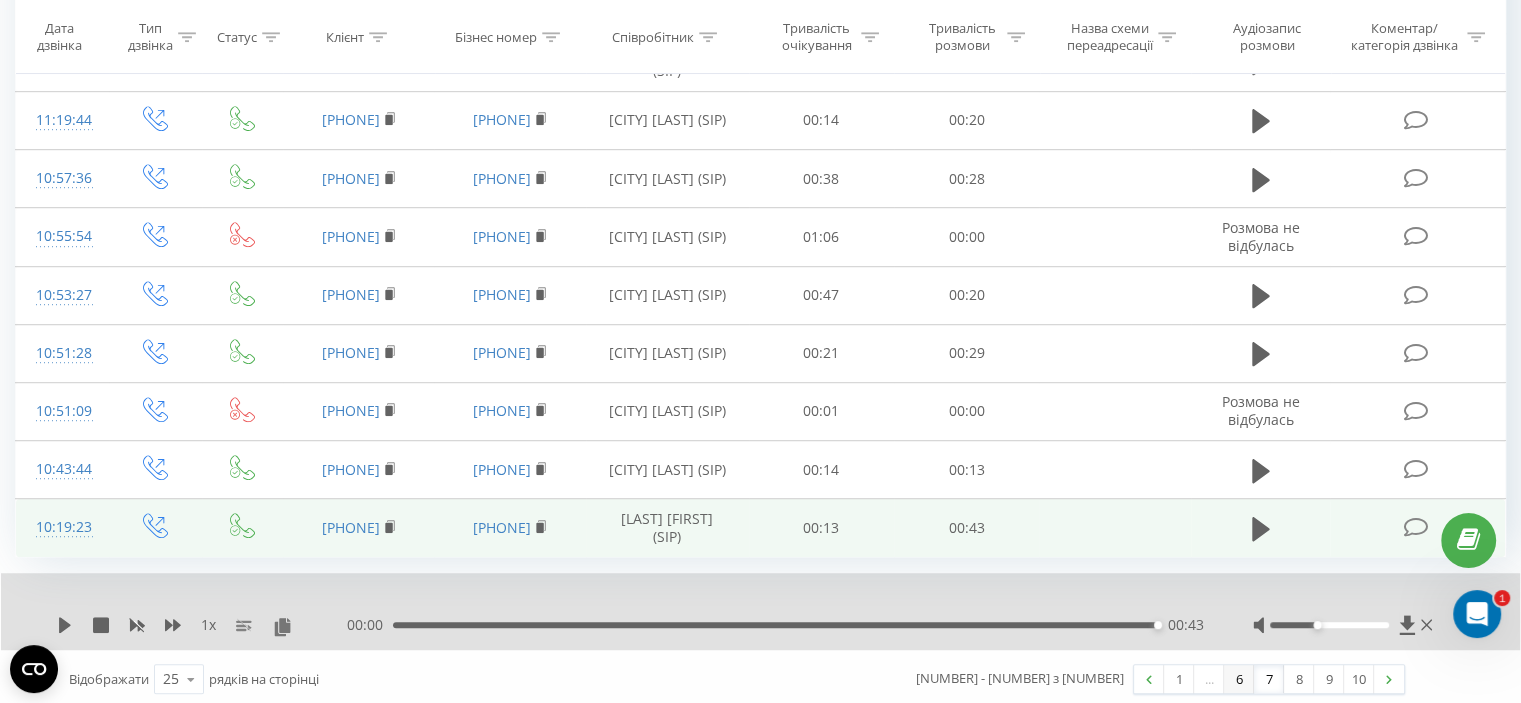 click on "6" at bounding box center [1239, 679] 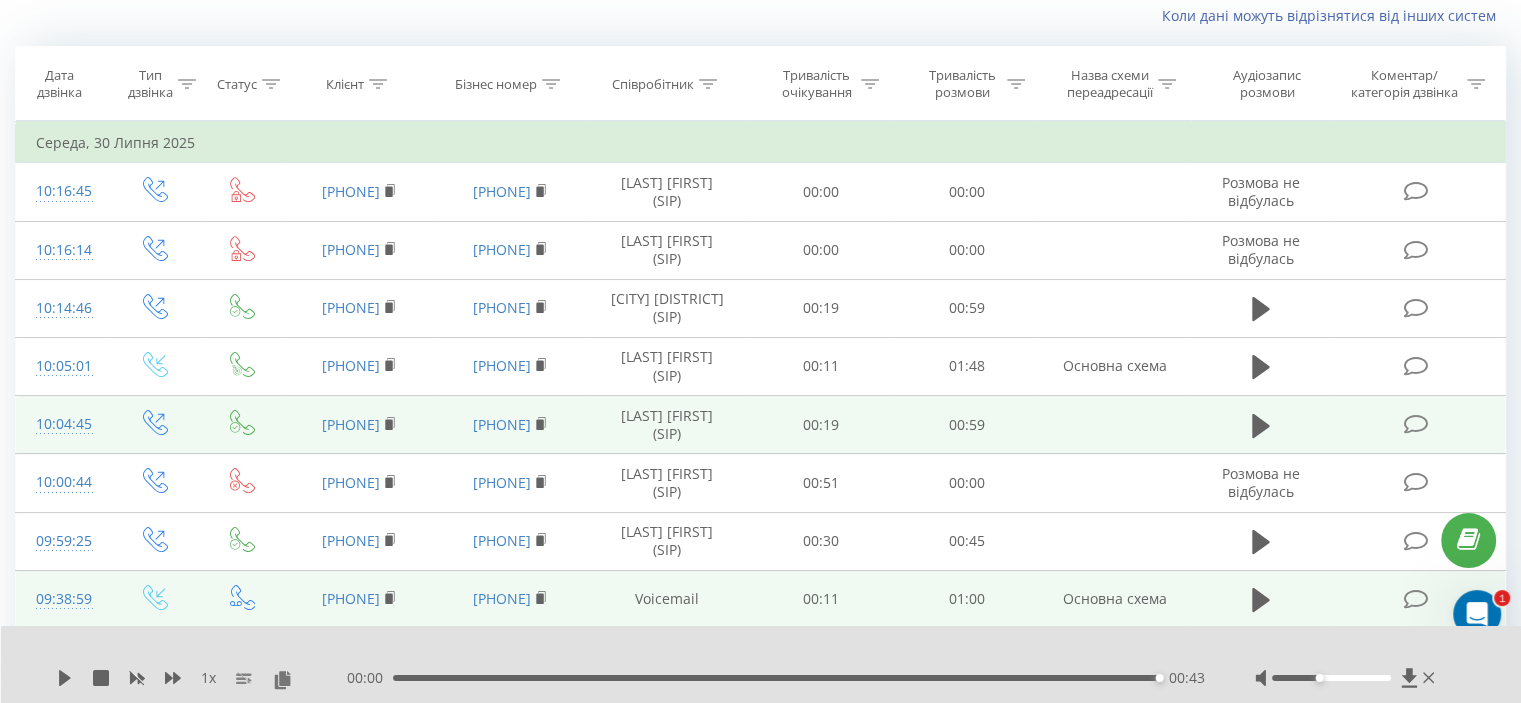 scroll, scrollTop: 132, scrollLeft: 0, axis: vertical 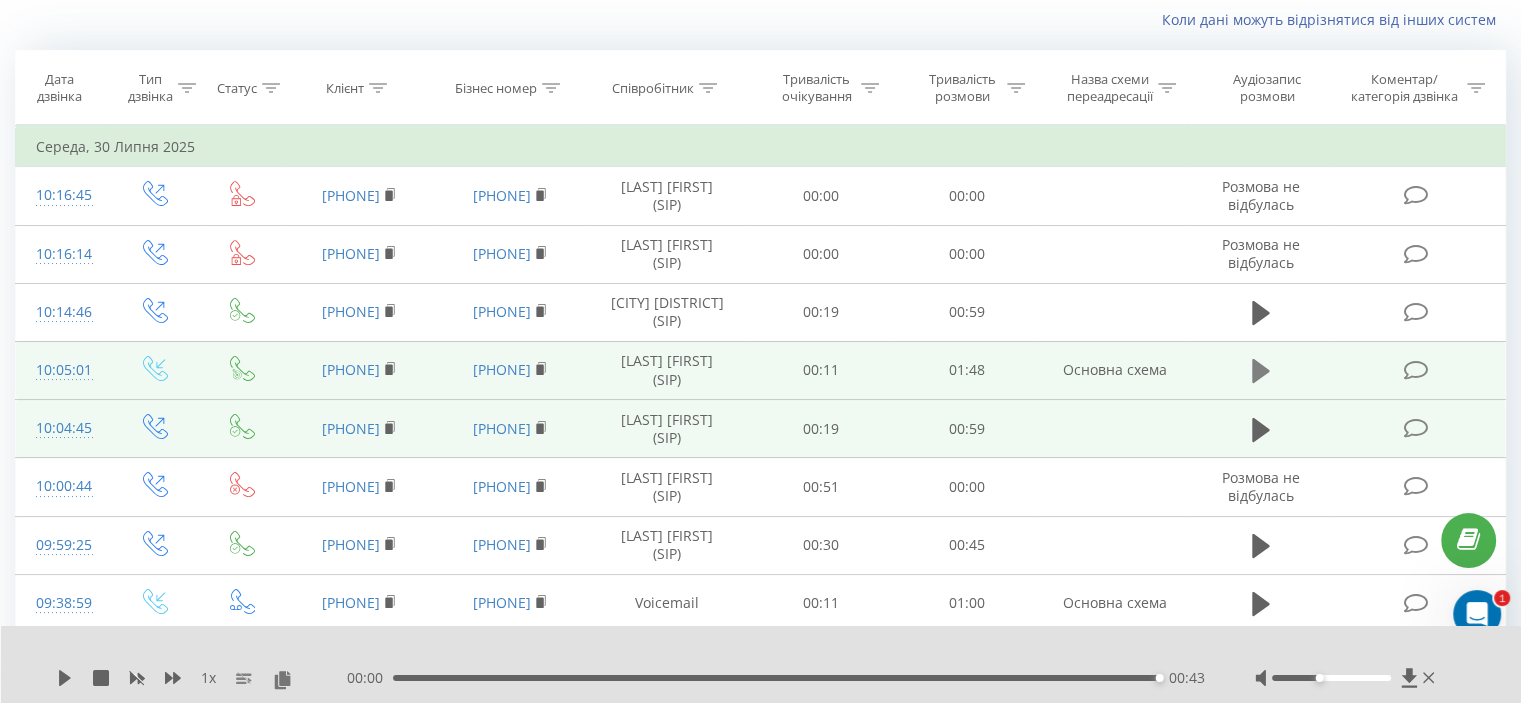 click 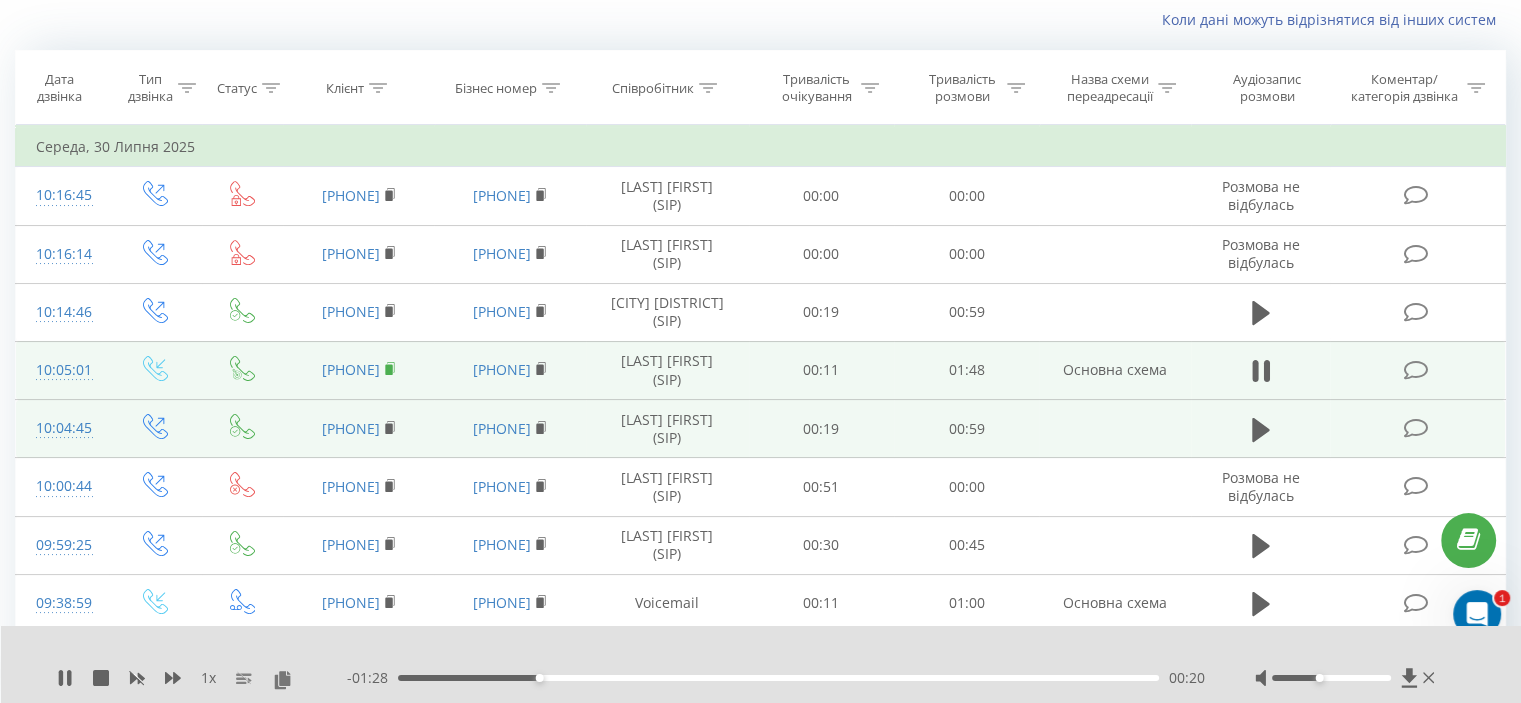 click 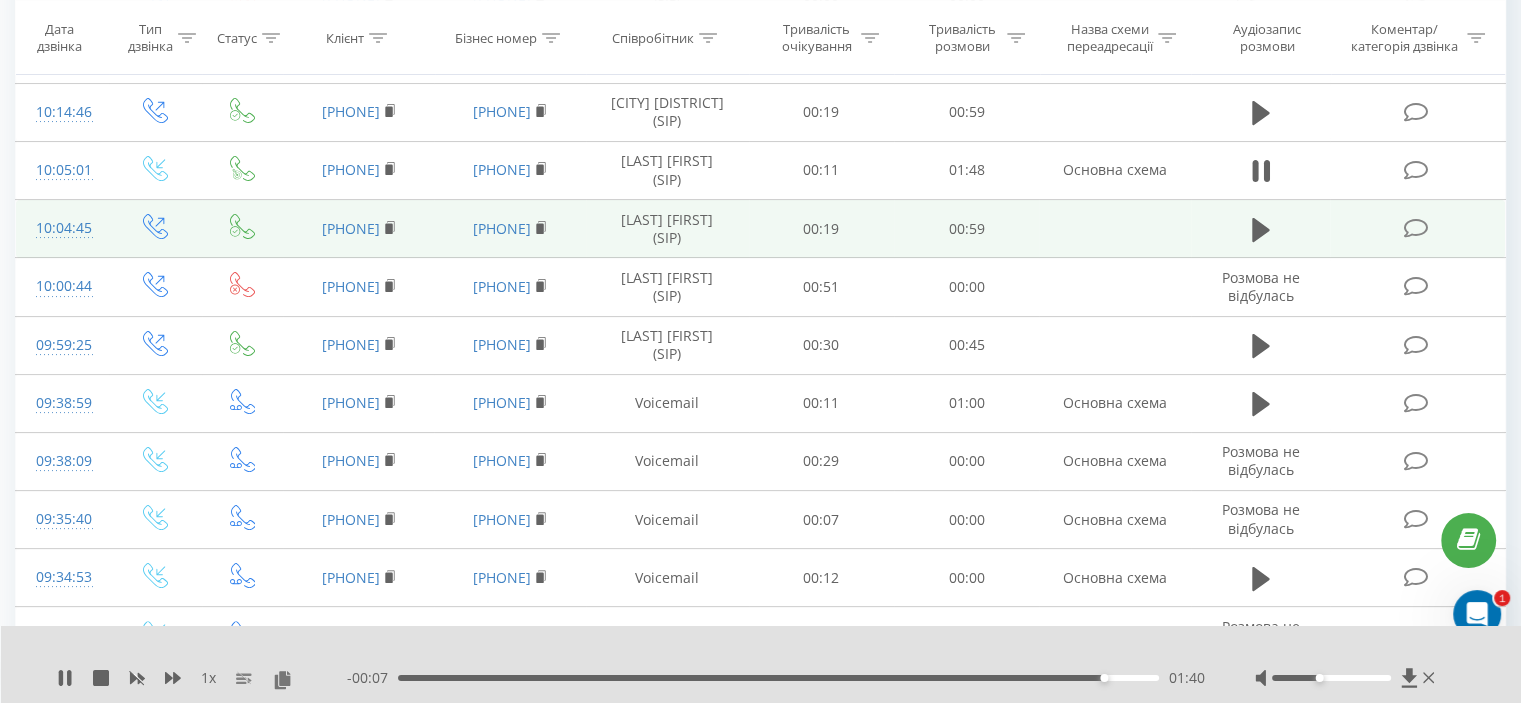 scroll, scrollTop: 332, scrollLeft: 0, axis: vertical 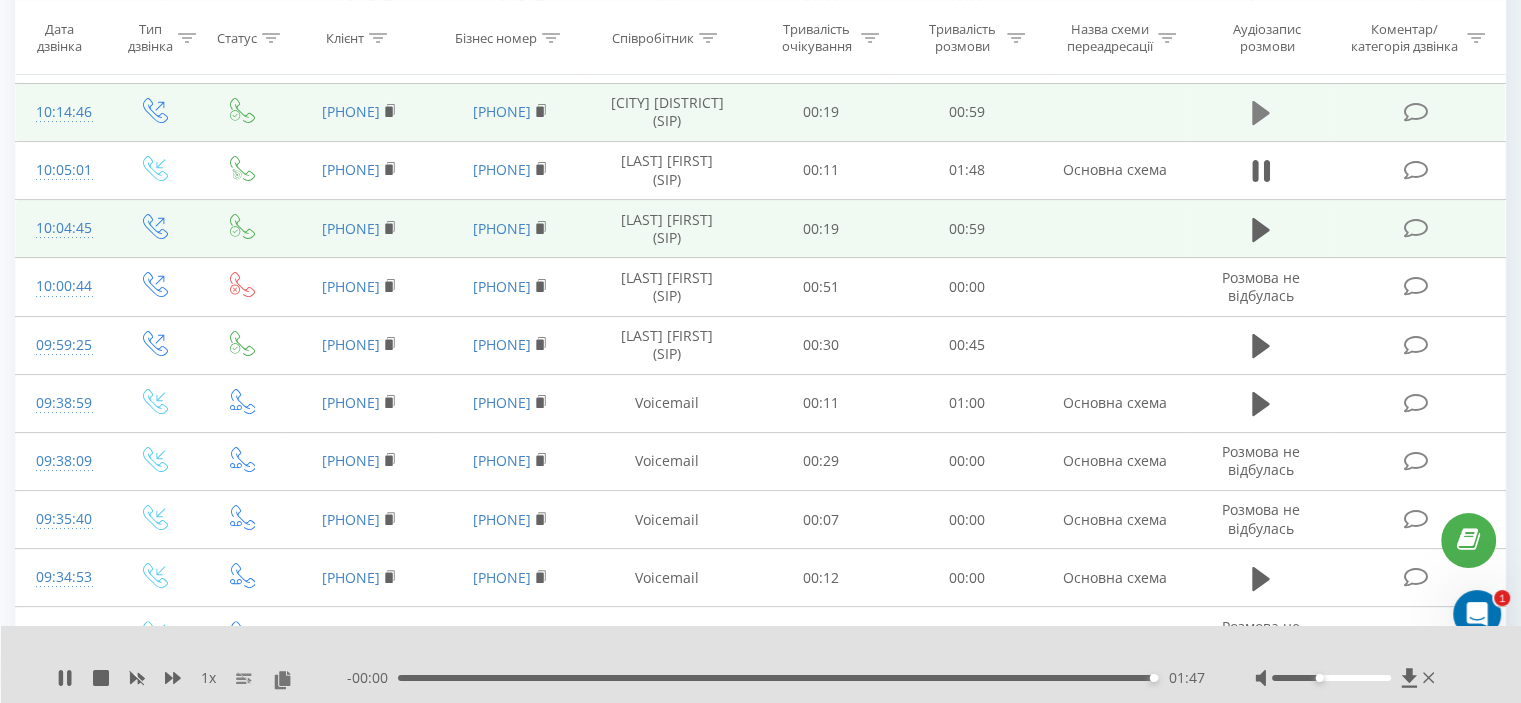 click 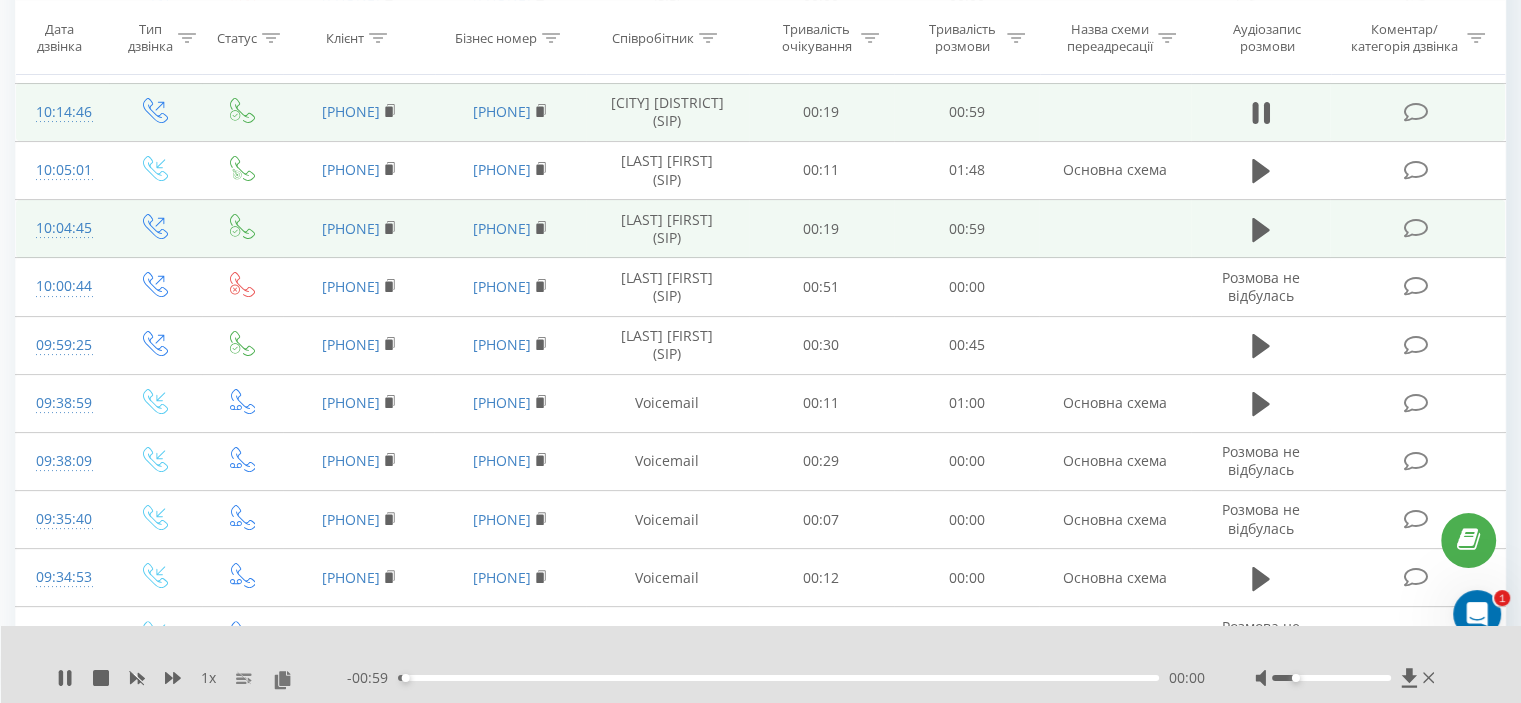 click at bounding box center [1331, 678] 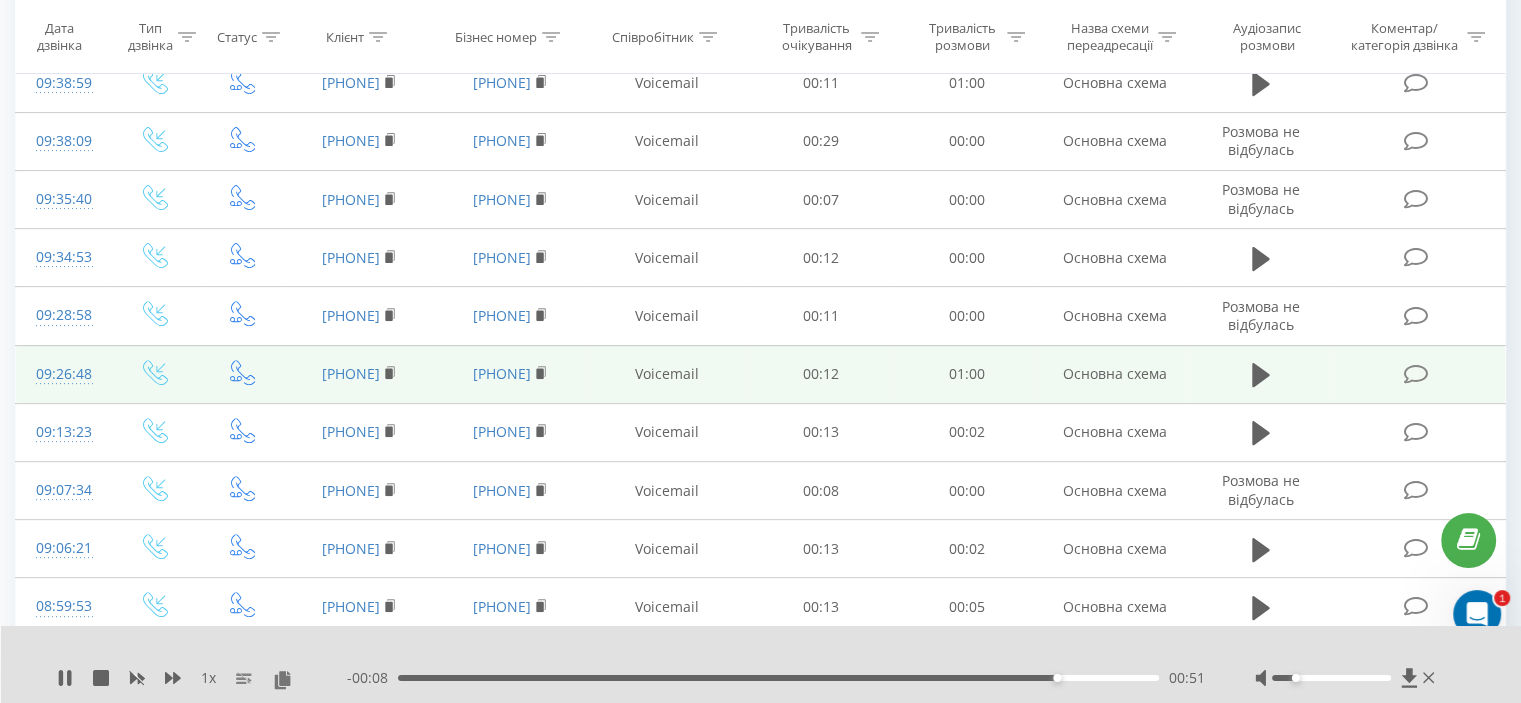 scroll, scrollTop: 552, scrollLeft: 0, axis: vertical 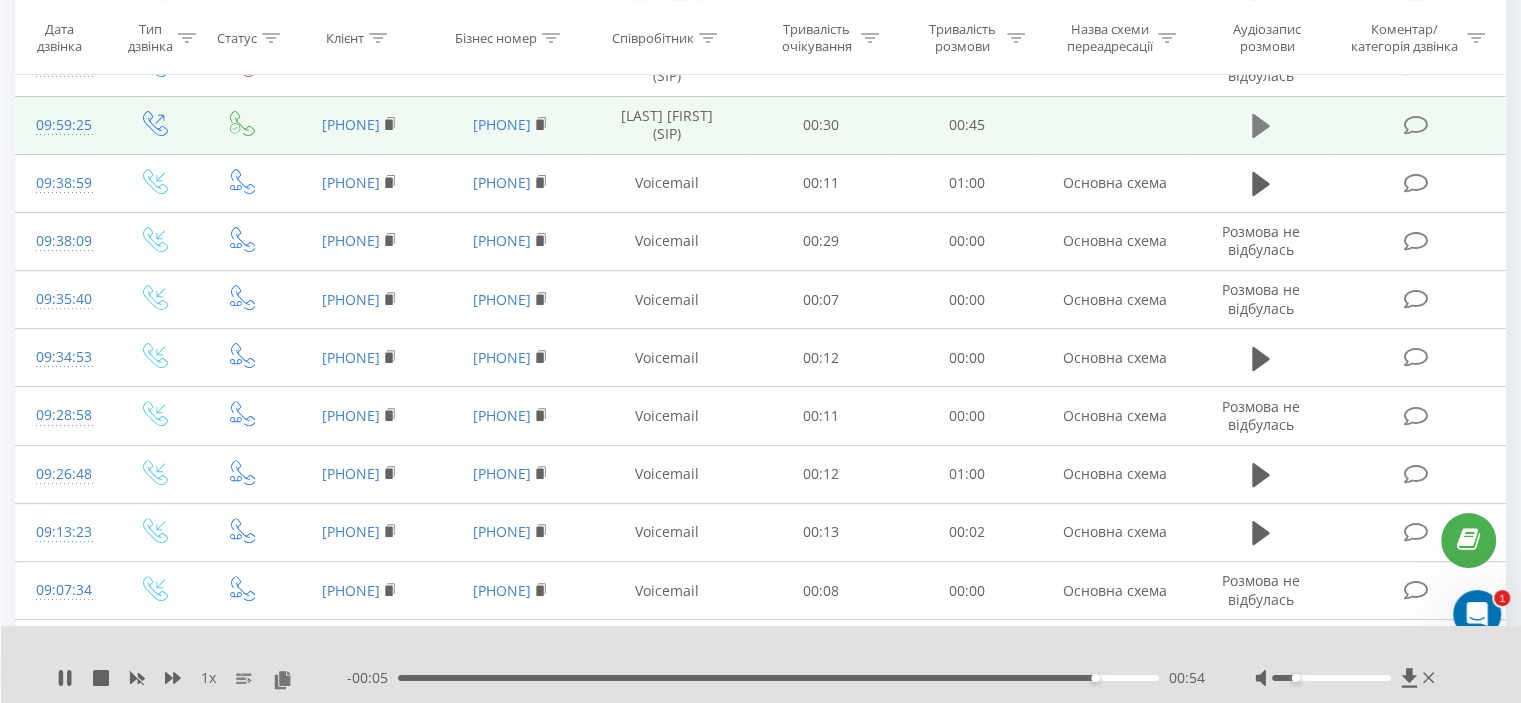click 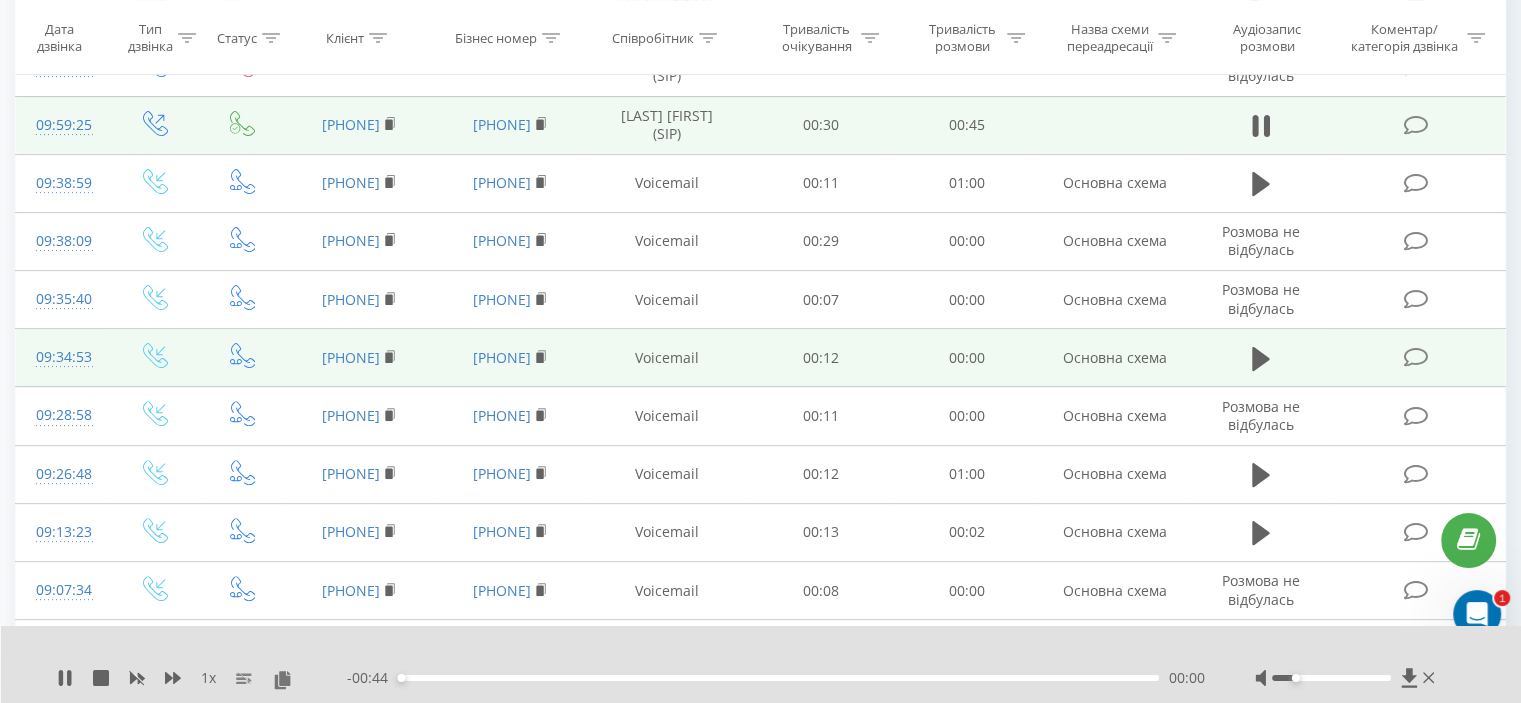 scroll, scrollTop: 352, scrollLeft: 0, axis: vertical 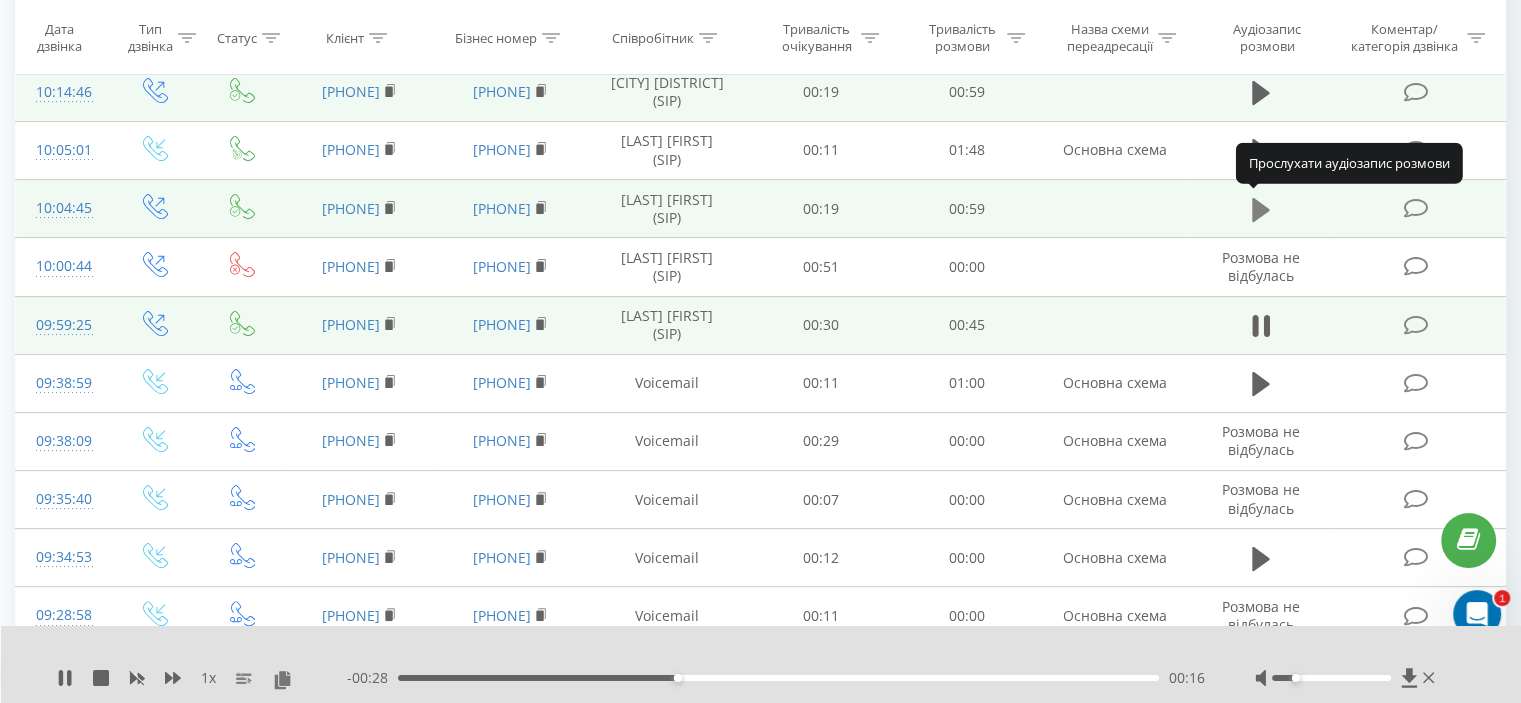click 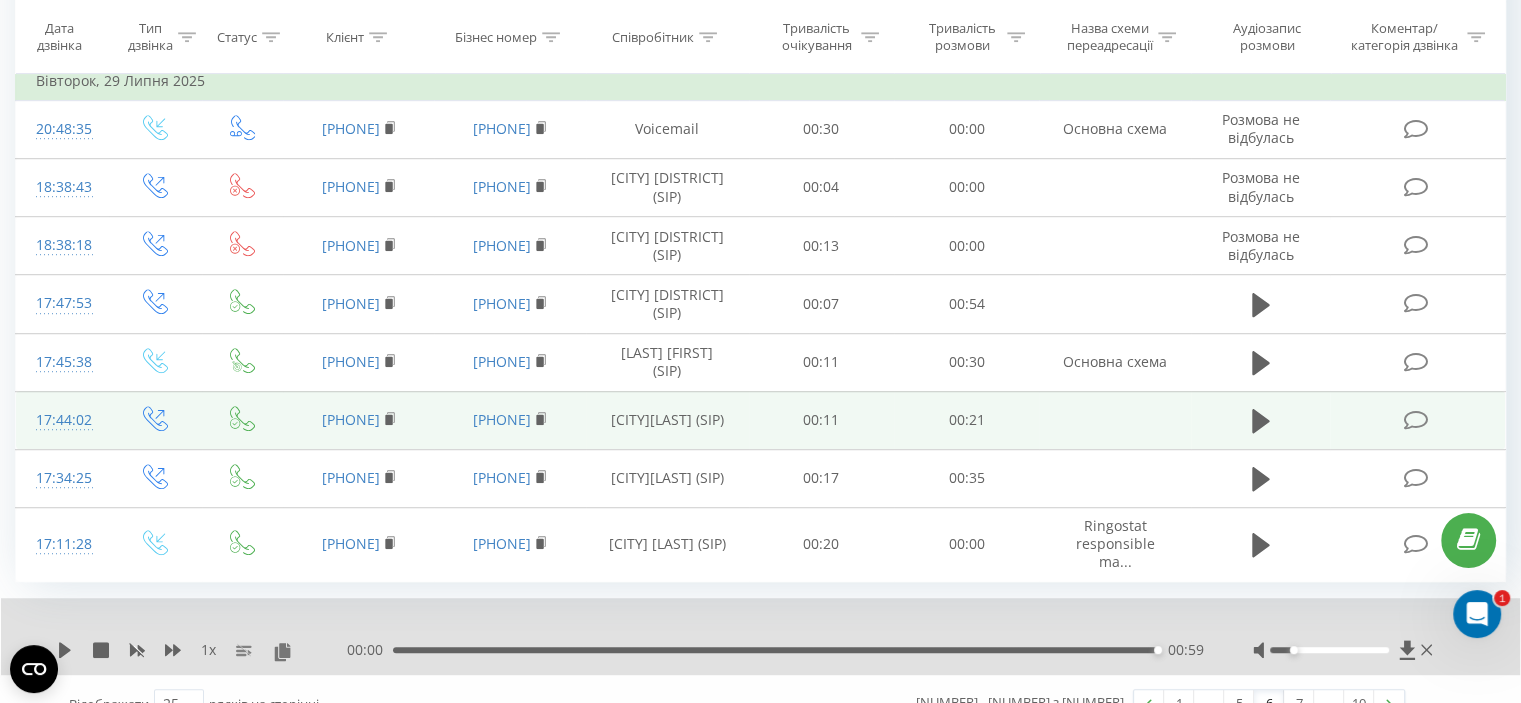 scroll, scrollTop: 1252, scrollLeft: 0, axis: vertical 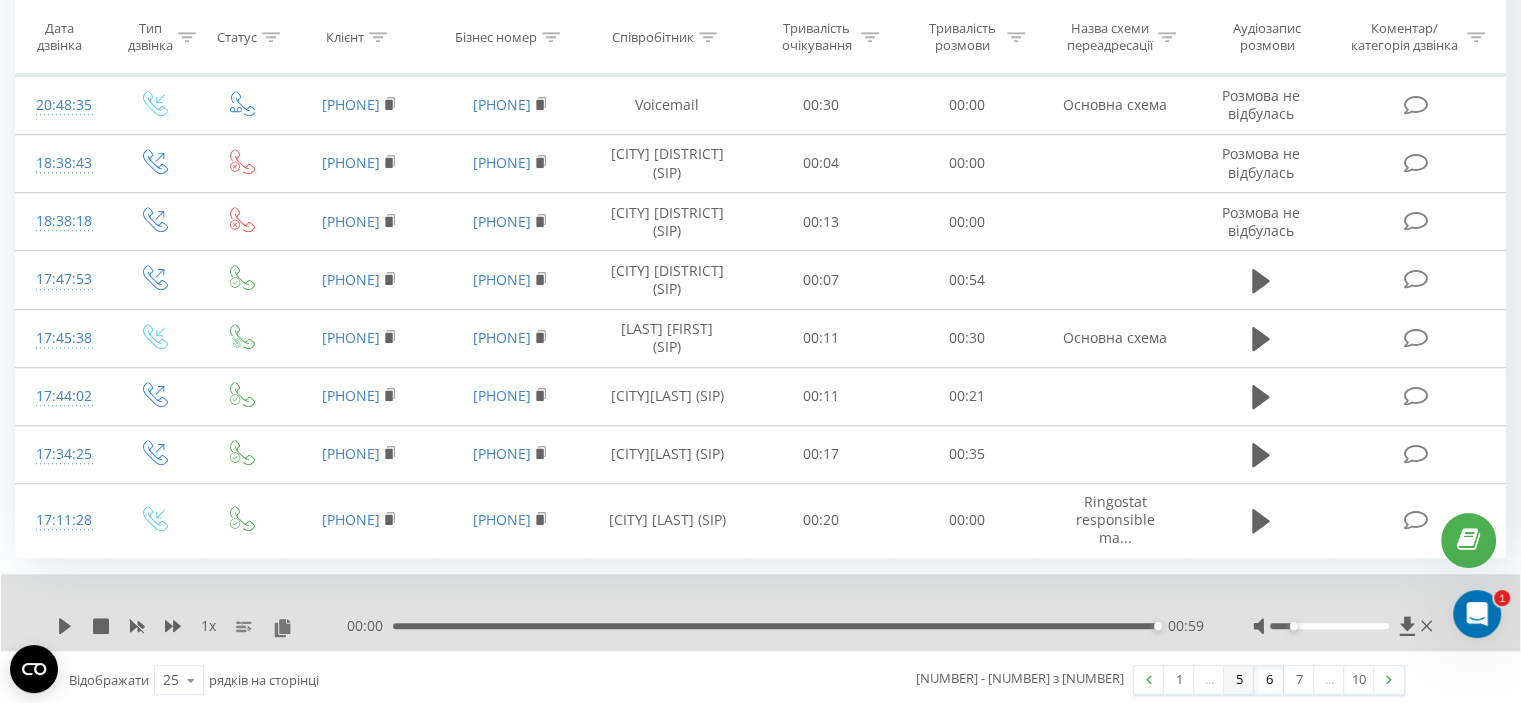 click on "5" at bounding box center [1239, 680] 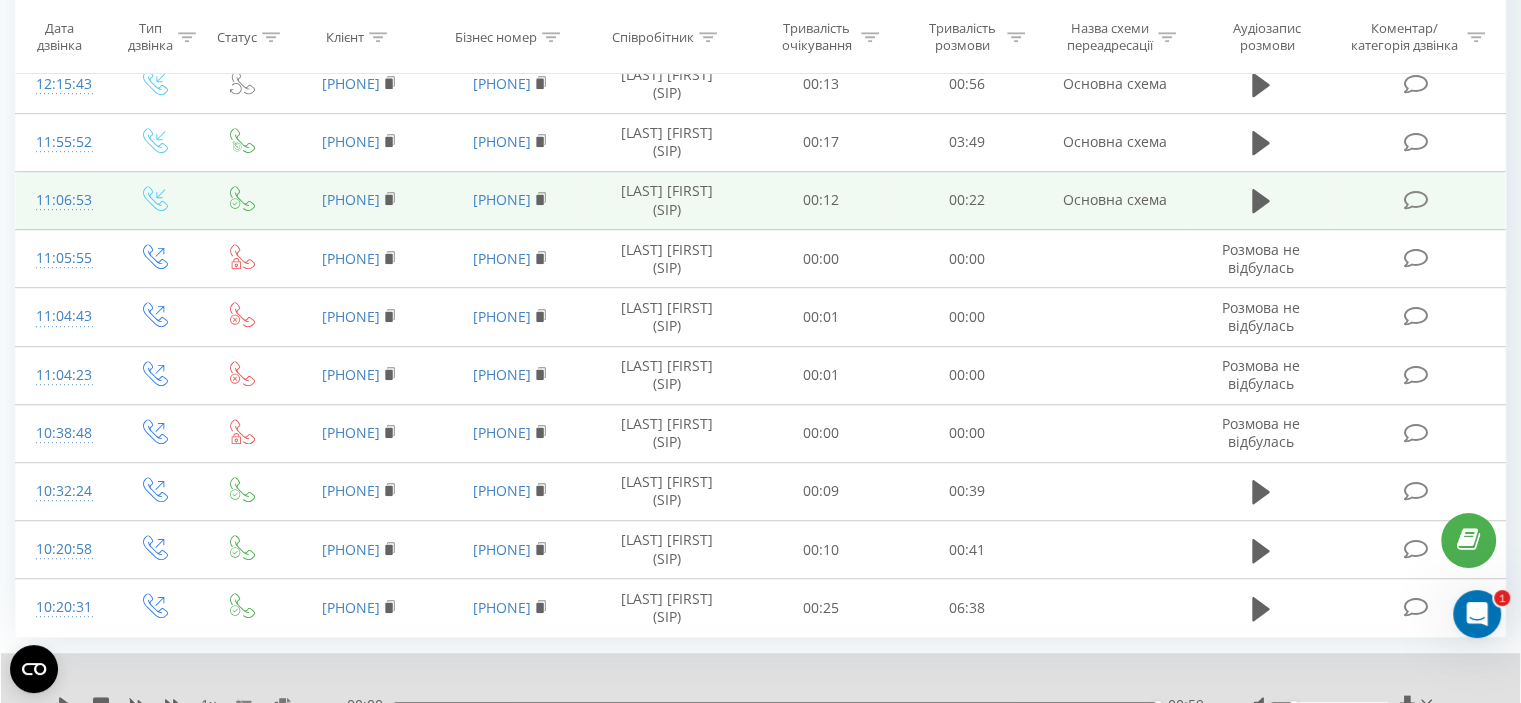 scroll, scrollTop: 1212, scrollLeft: 0, axis: vertical 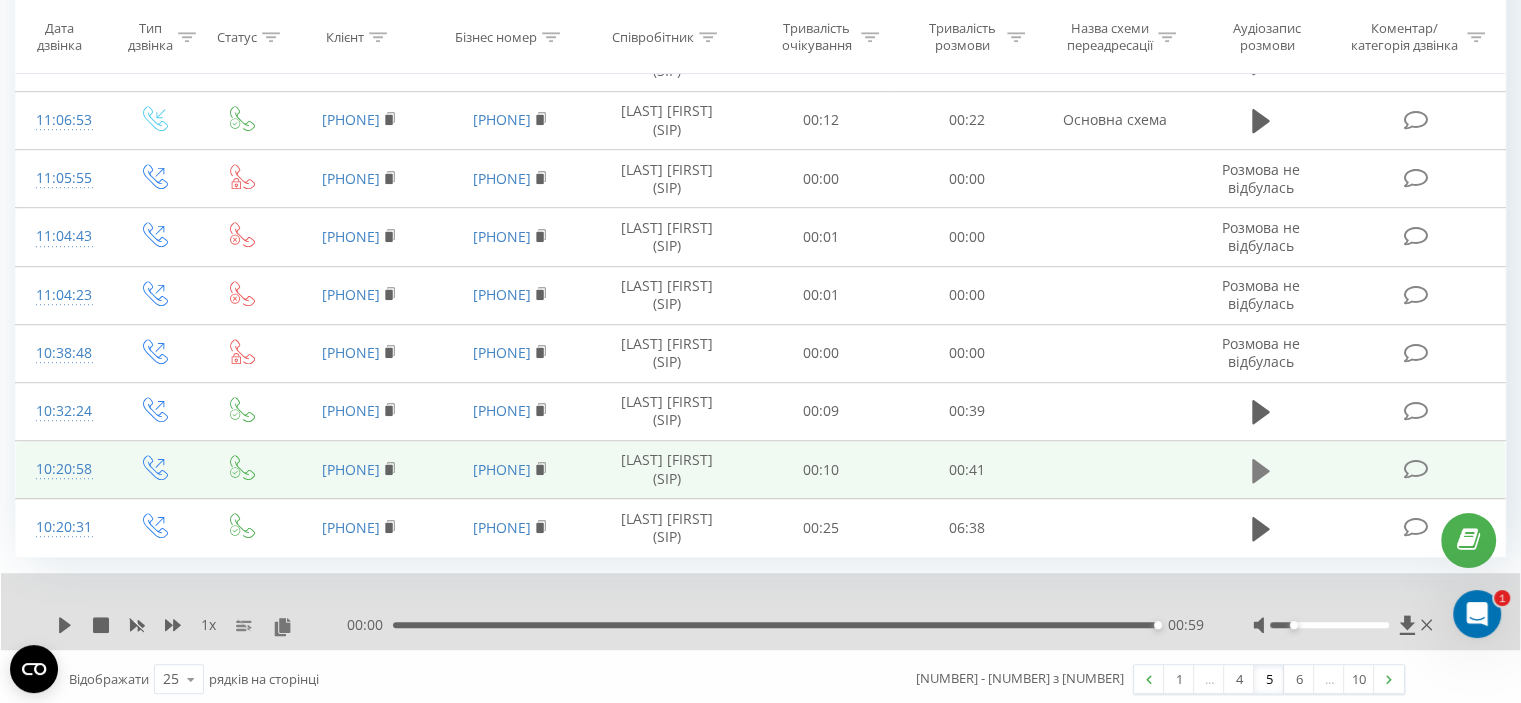 click 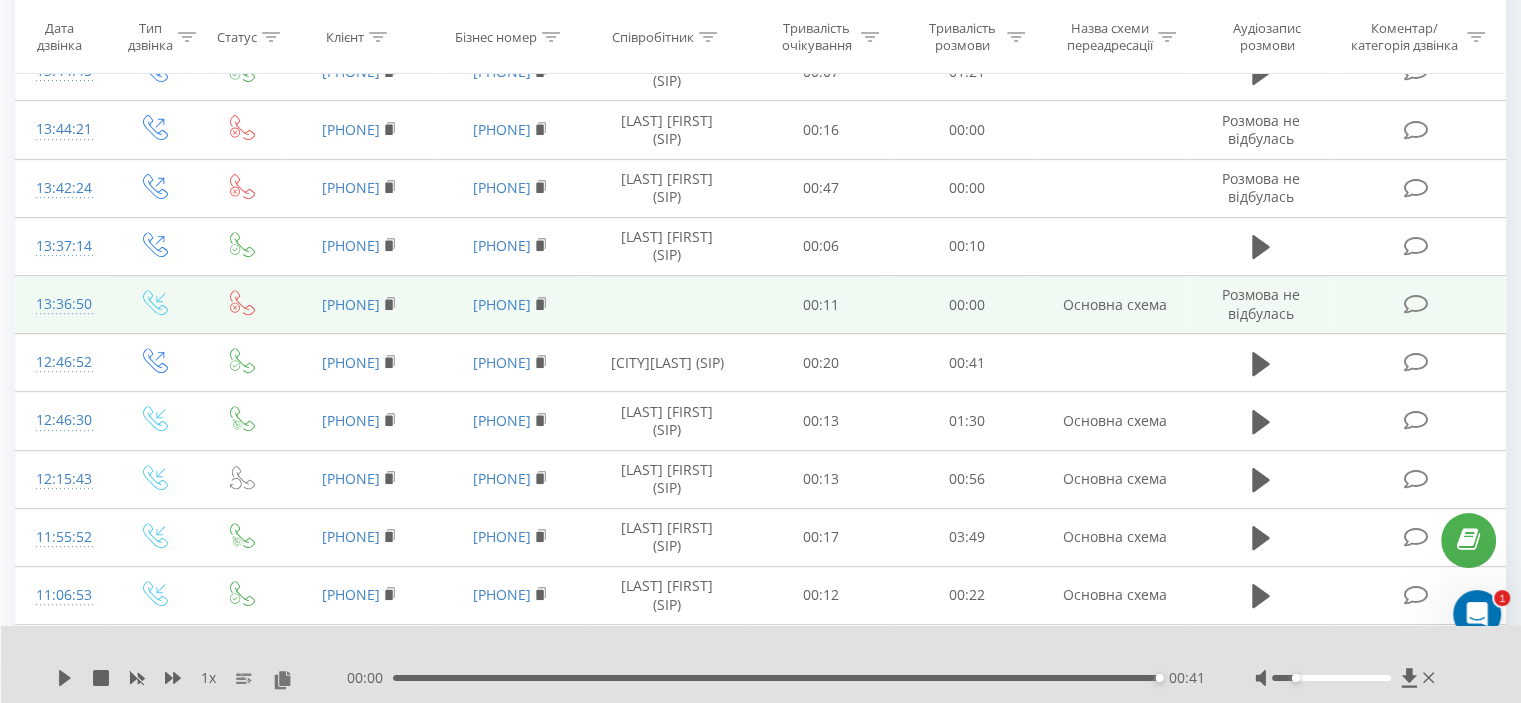scroll, scrollTop: 712, scrollLeft: 0, axis: vertical 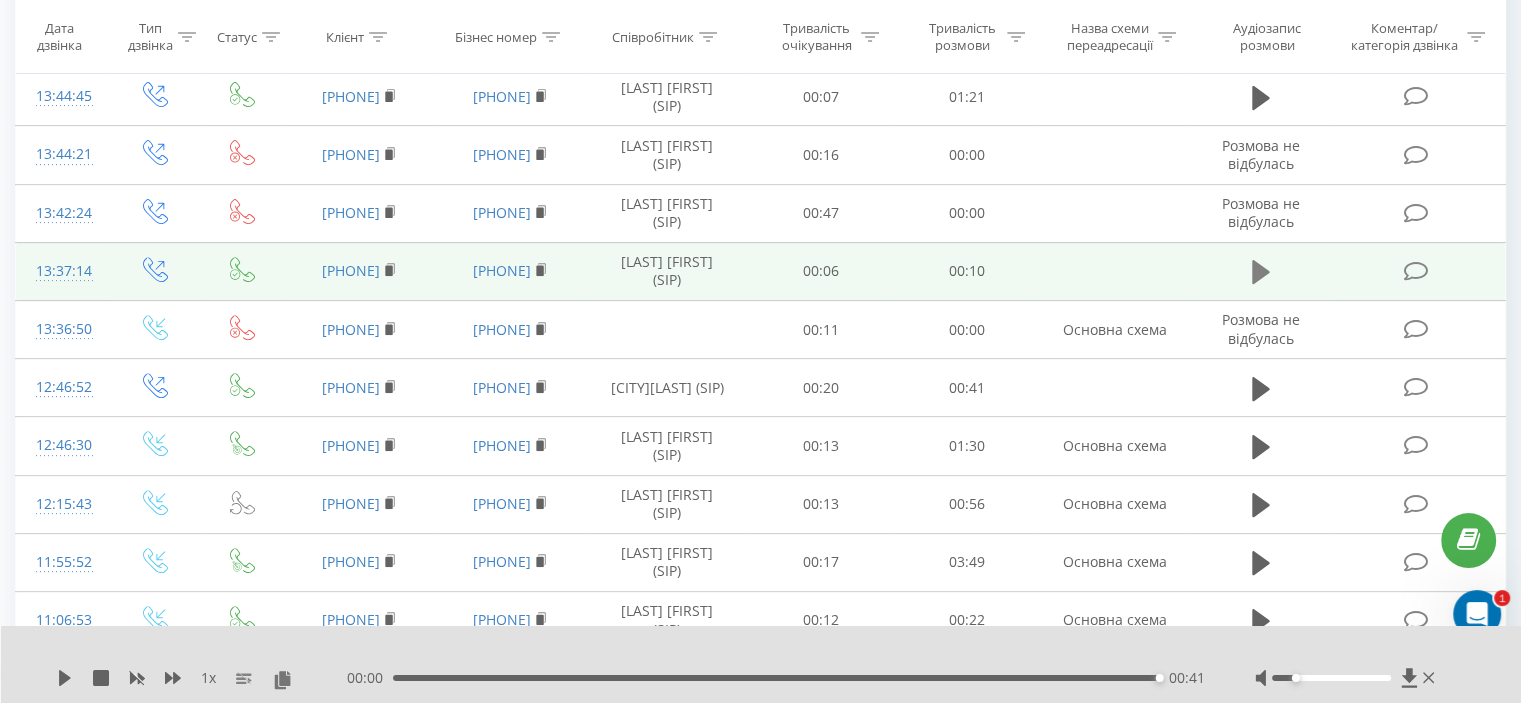 click 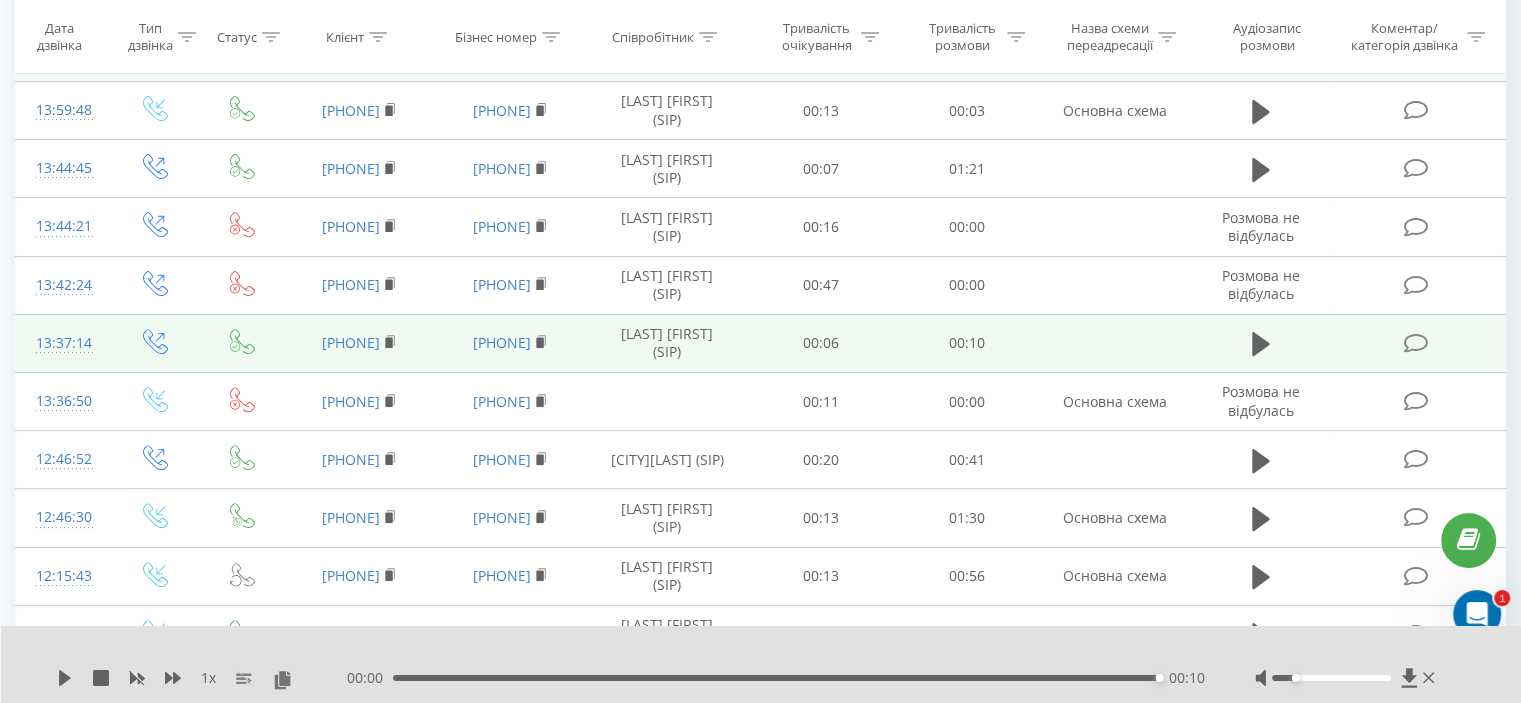 scroll, scrollTop: 612, scrollLeft: 0, axis: vertical 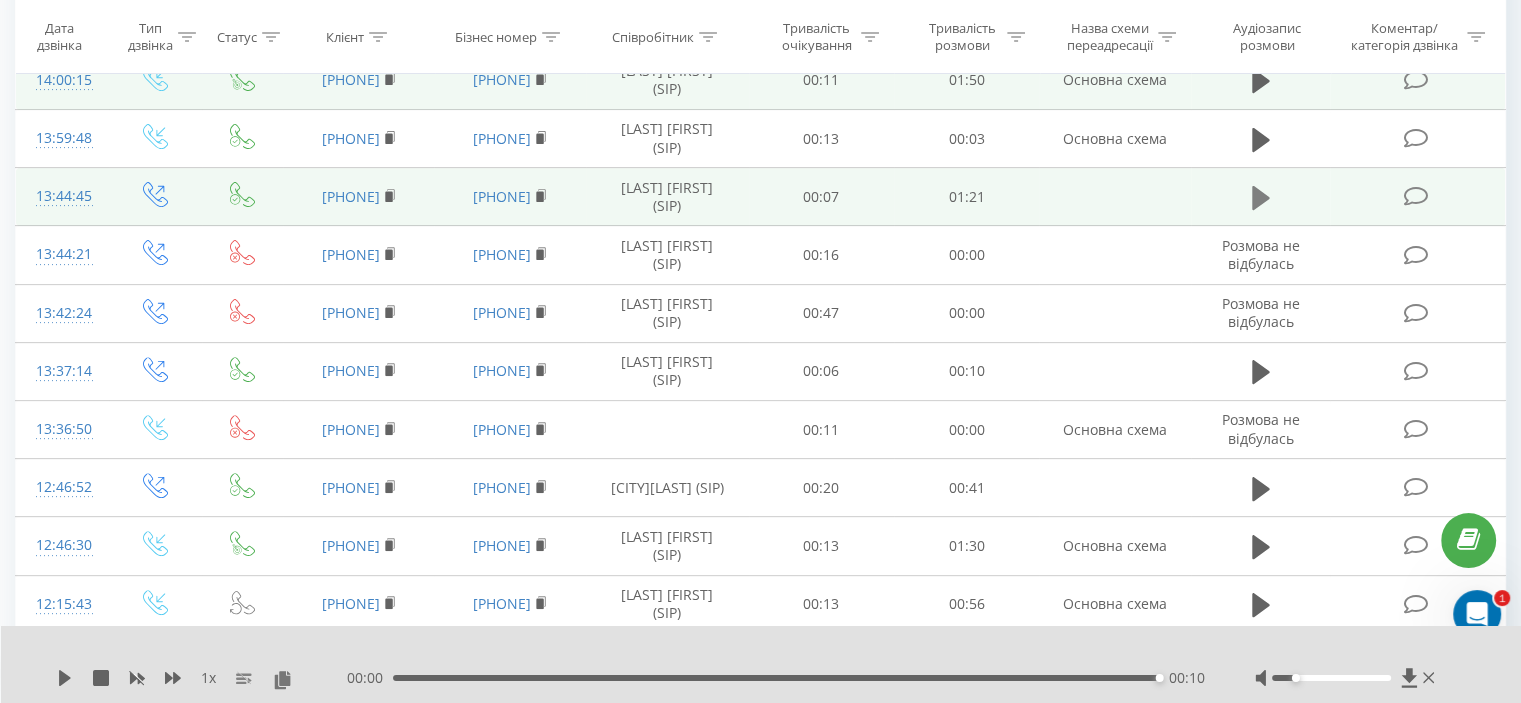 click 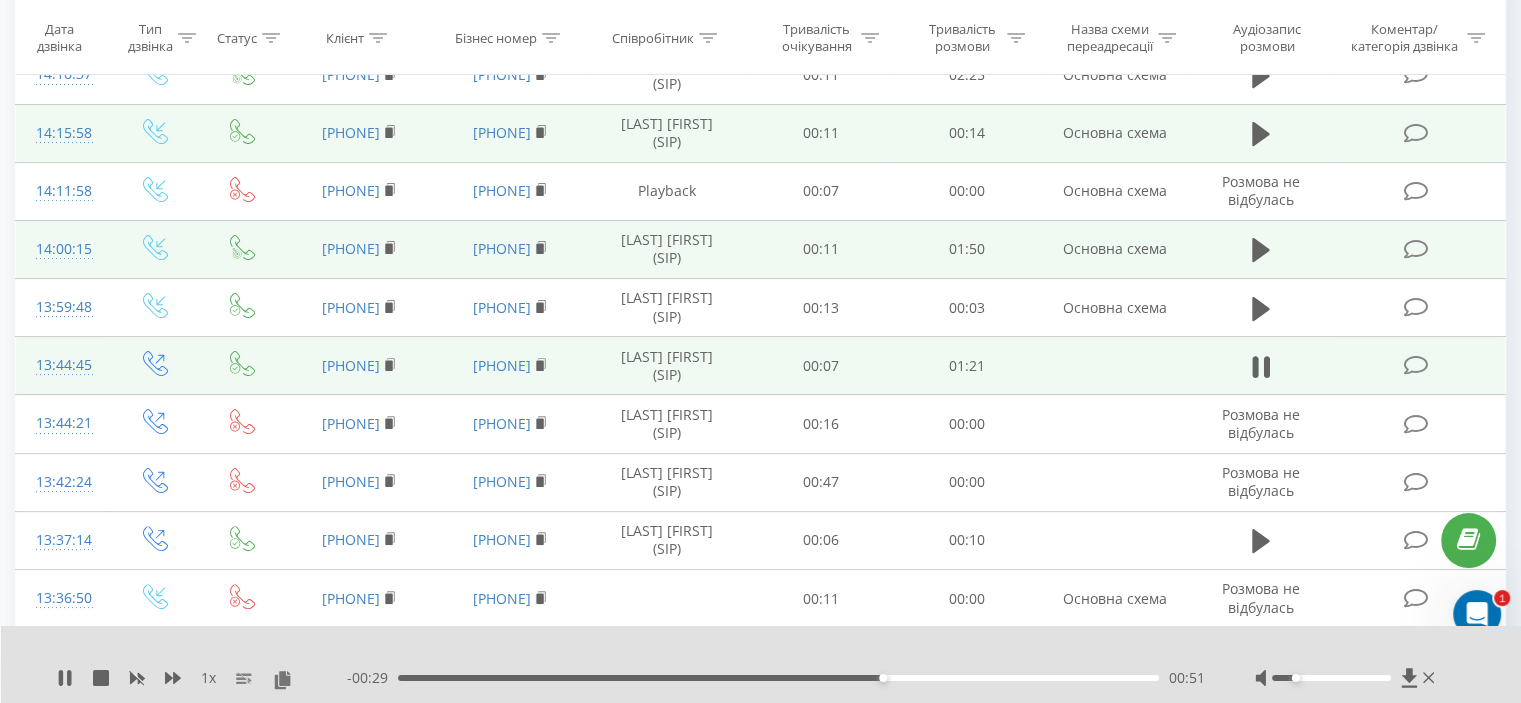 scroll, scrollTop: 412, scrollLeft: 0, axis: vertical 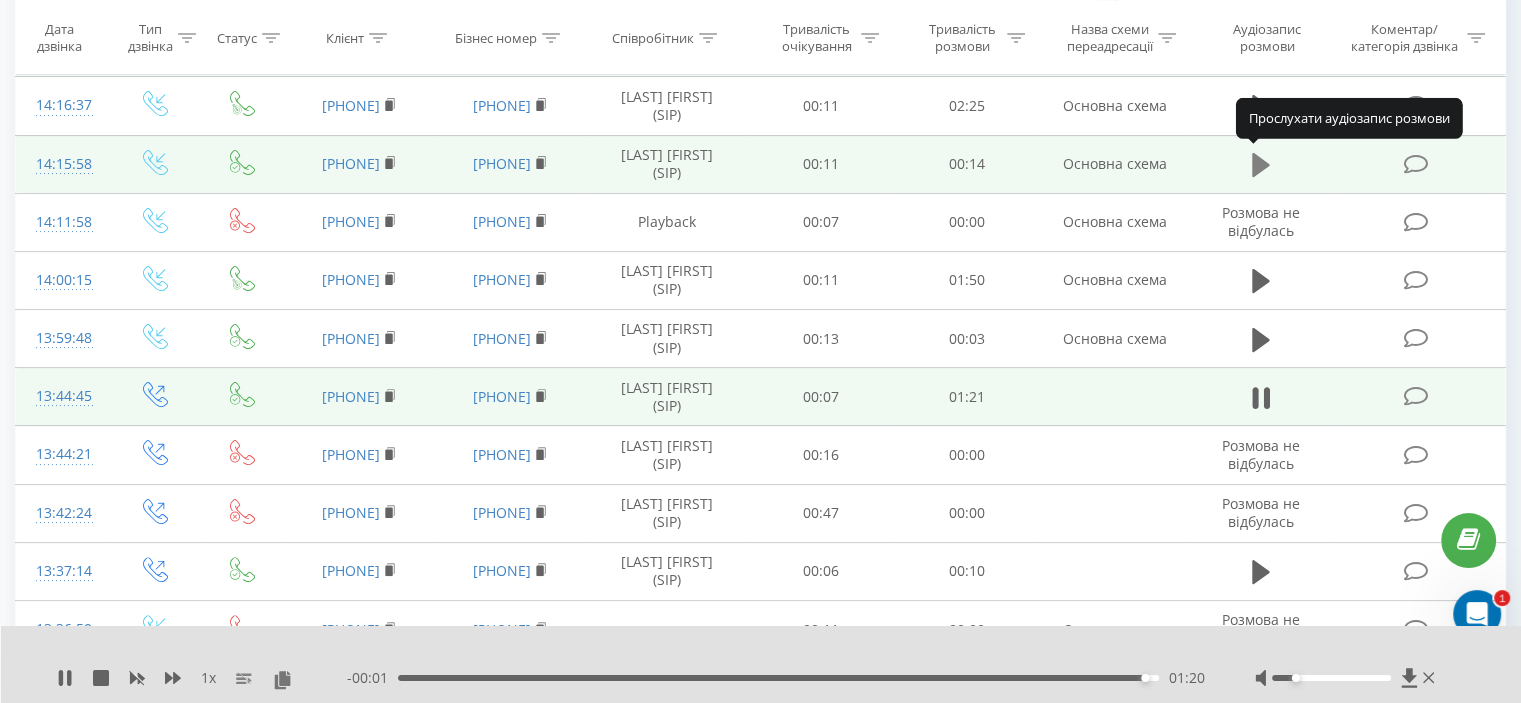 click 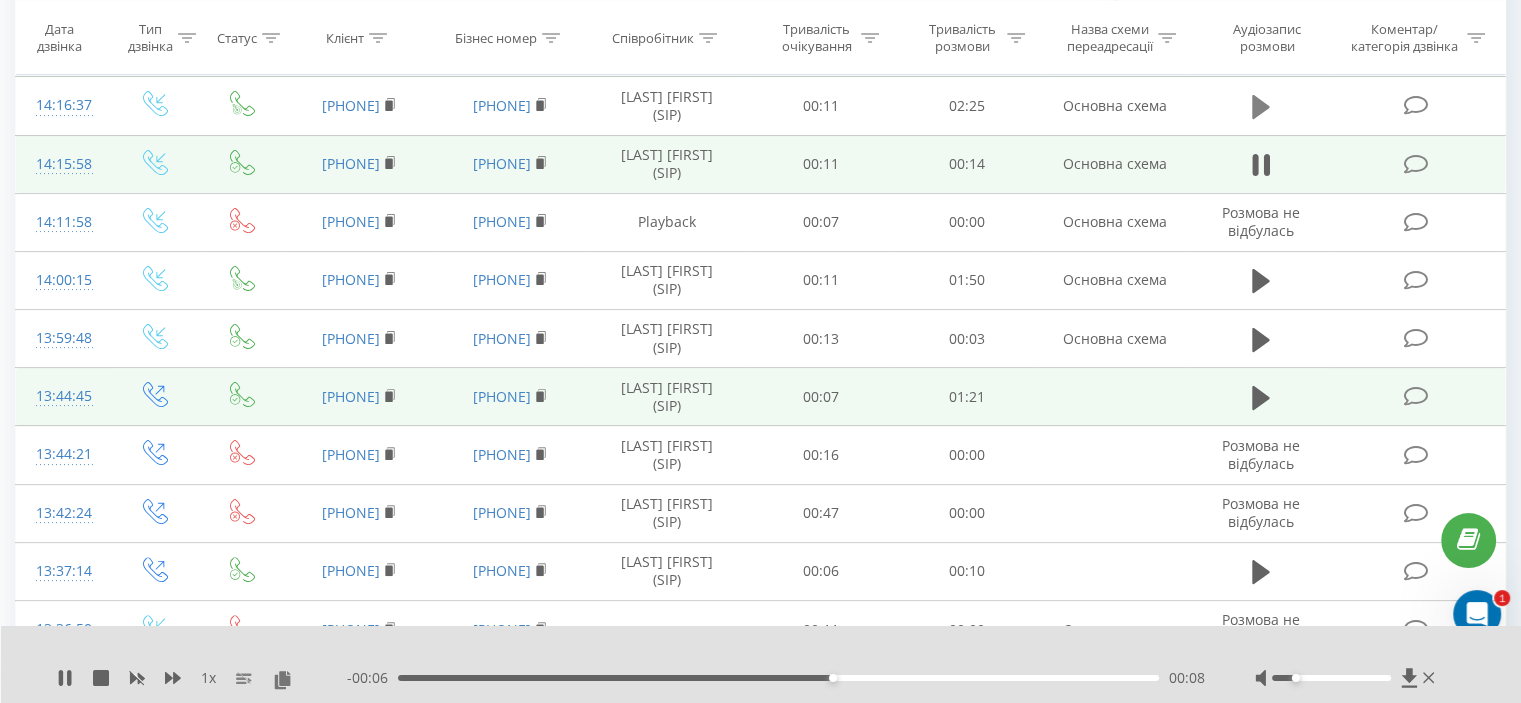 click 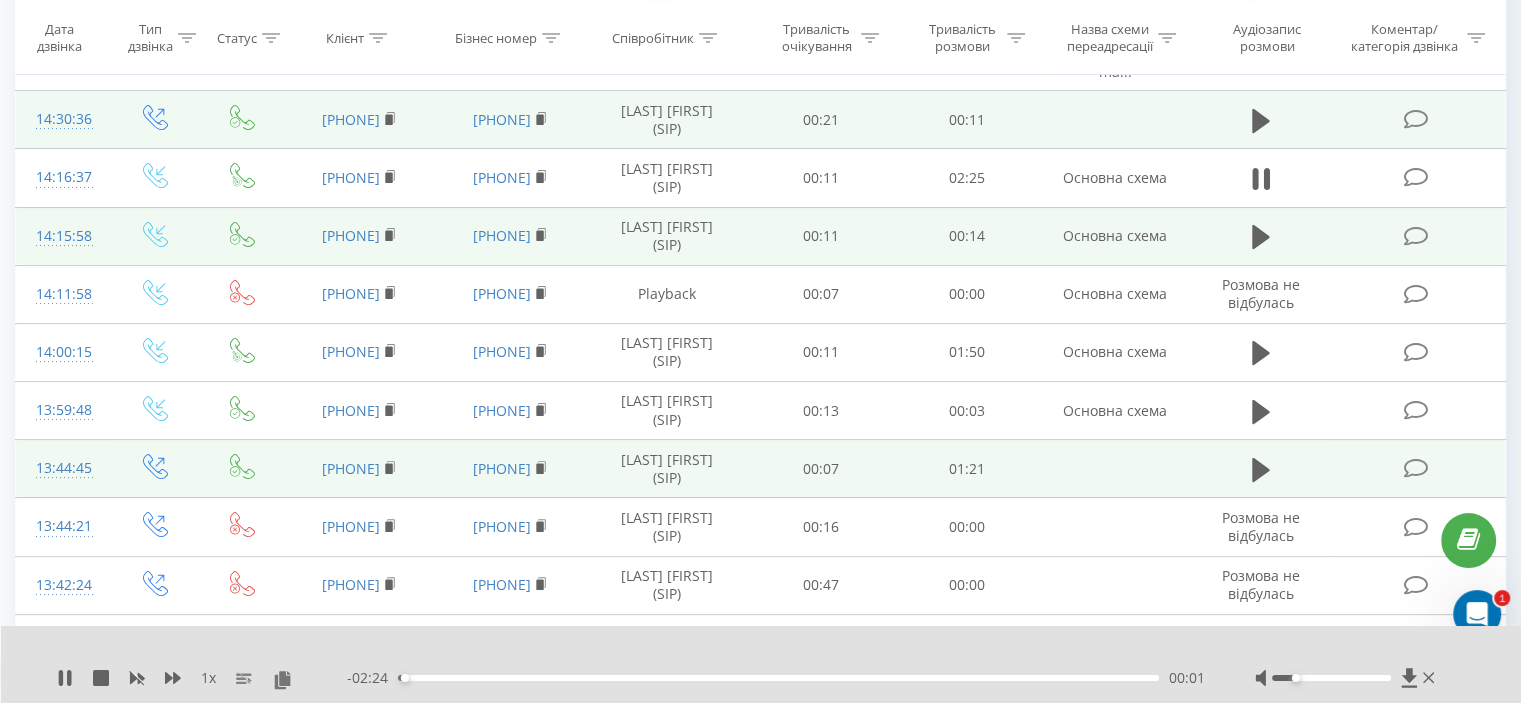 scroll, scrollTop: 312, scrollLeft: 0, axis: vertical 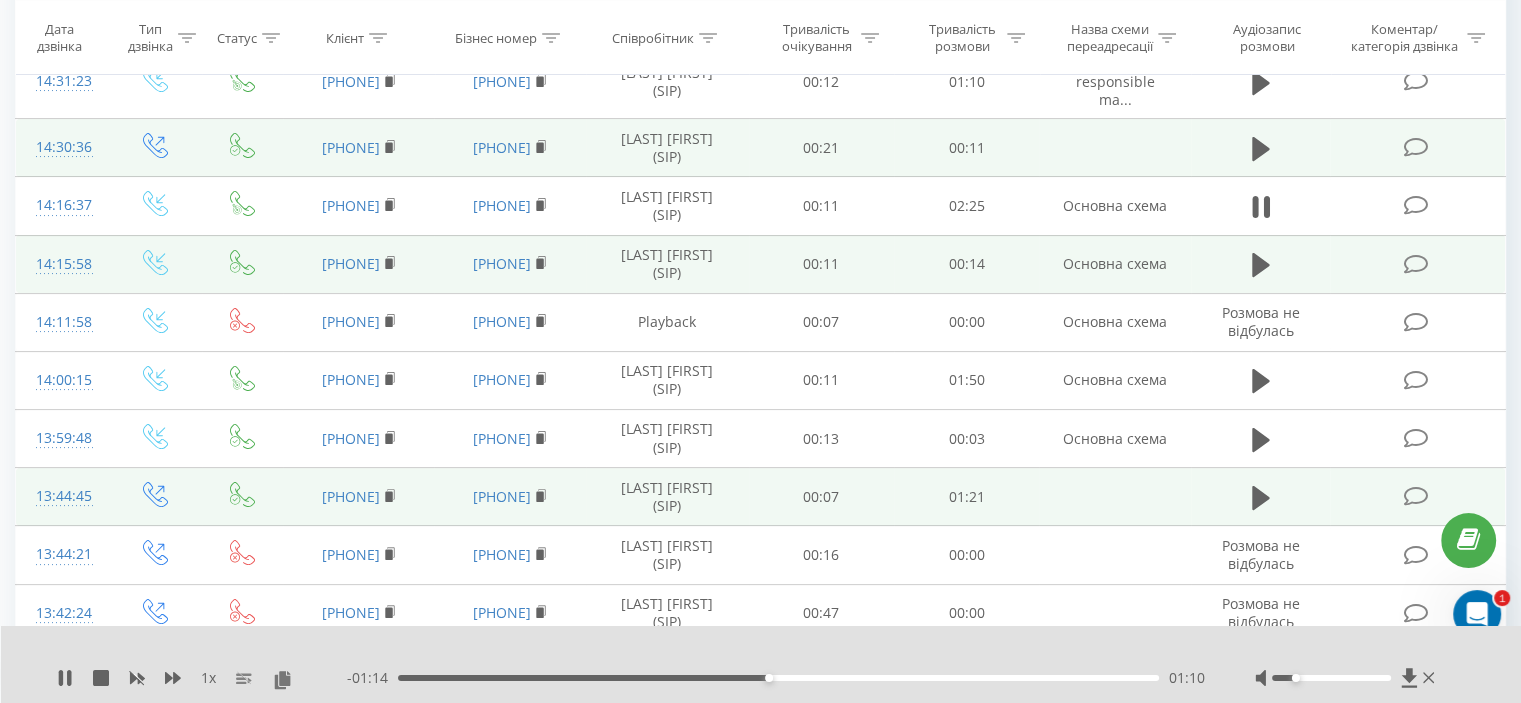 drag, startPoint x: 1260, startPoint y: 203, endPoint x: 1288, endPoint y: 205, distance: 28.071337 